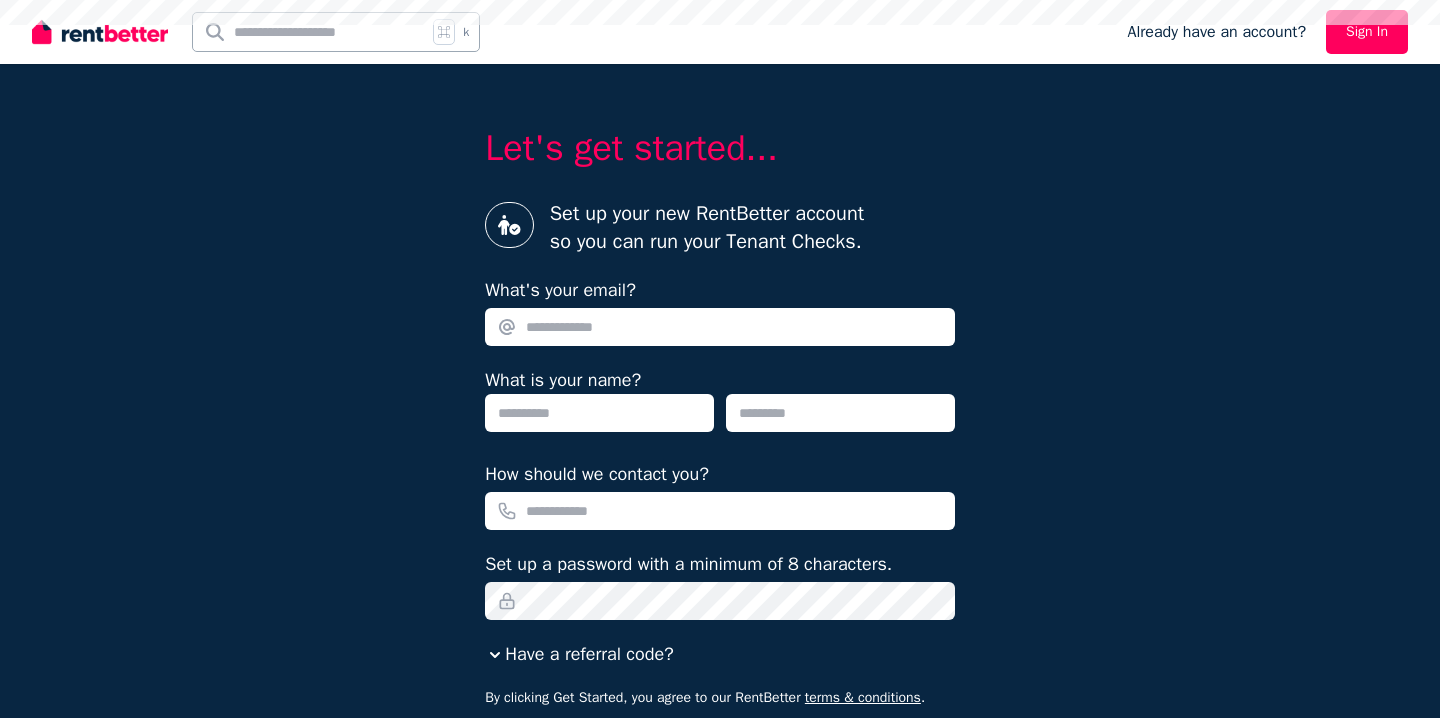 scroll, scrollTop: -2, scrollLeft: 0, axis: vertical 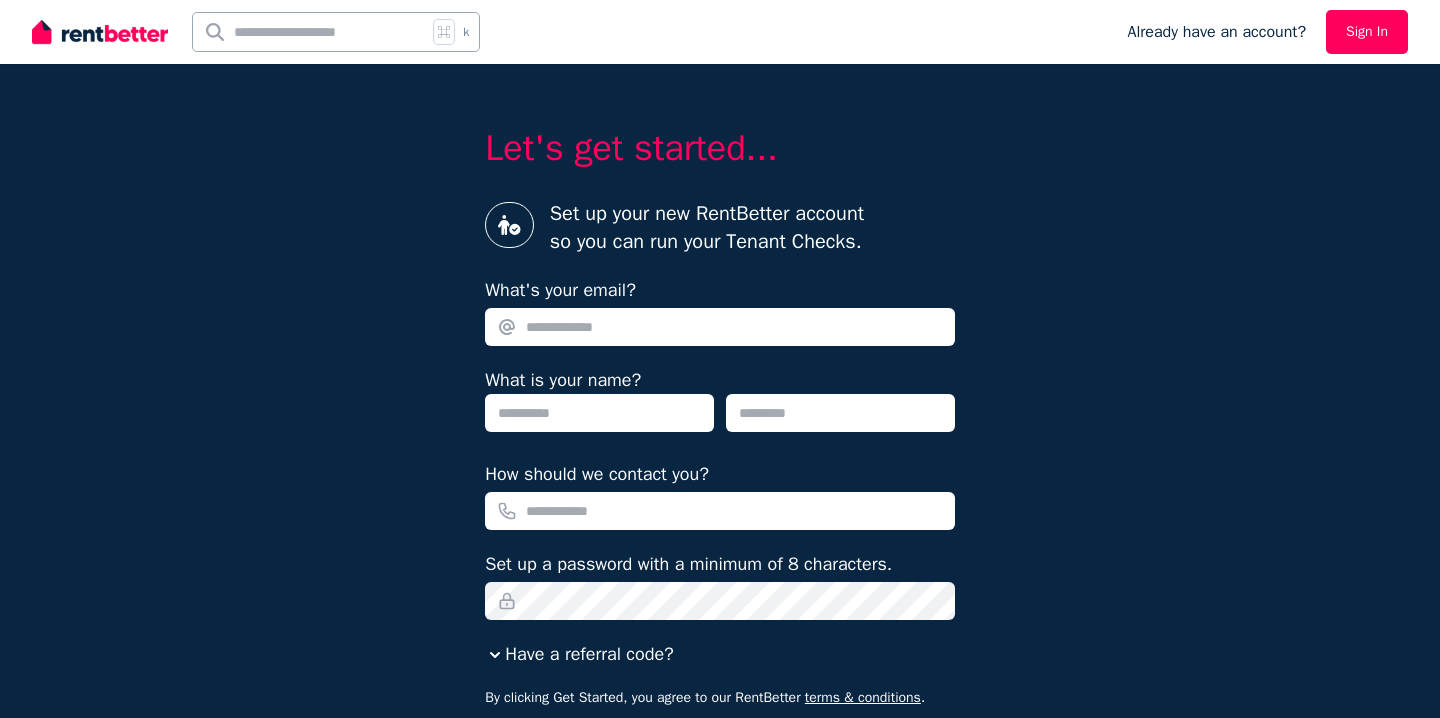 click on "What's your email?" at bounding box center [720, 327] 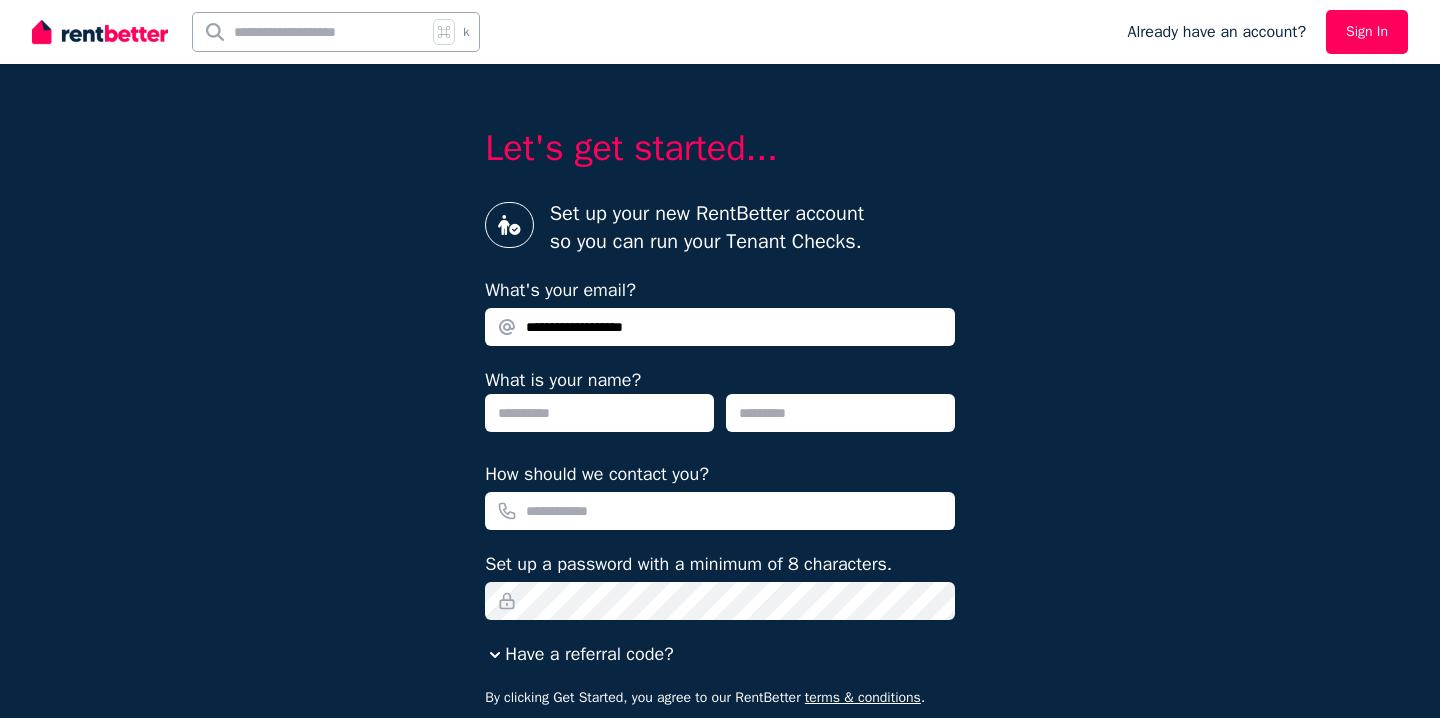 type on "**********" 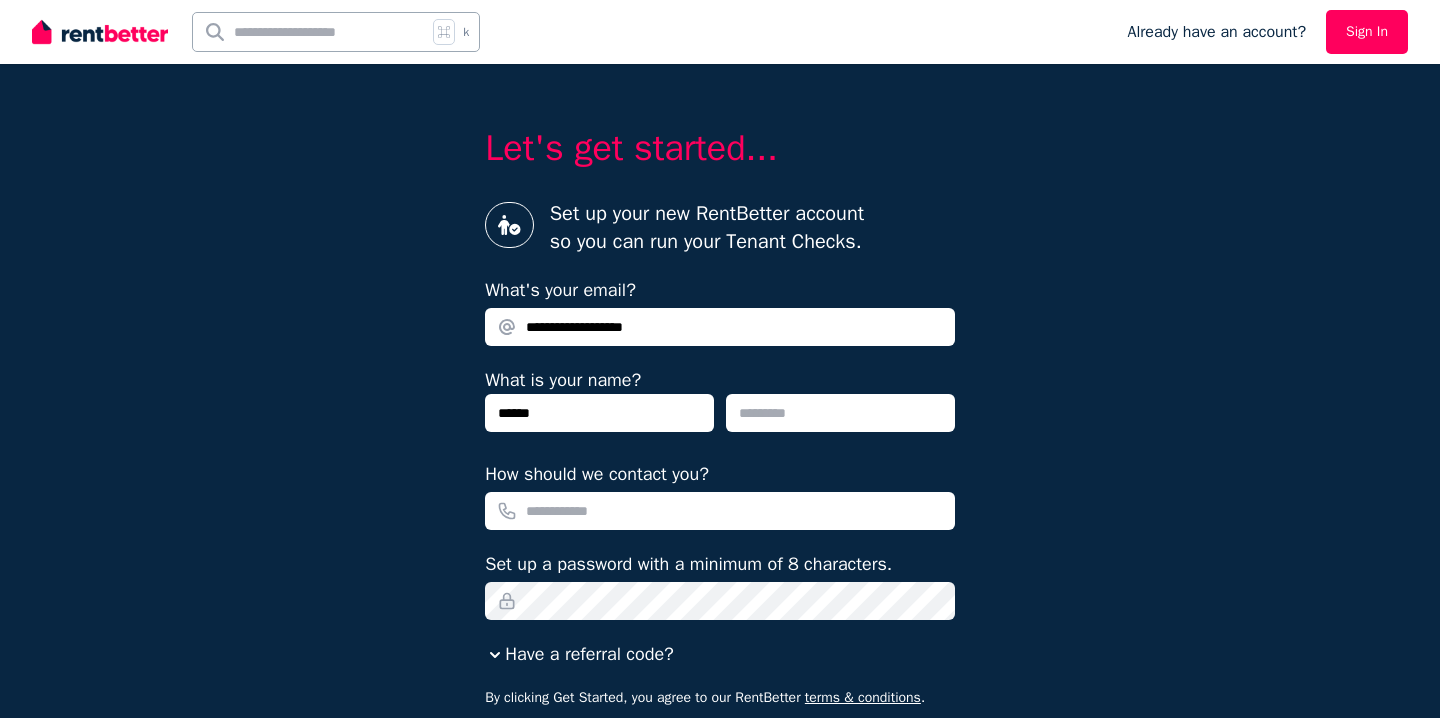 drag, startPoint x: 612, startPoint y: 396, endPoint x: 607, endPoint y: 450, distance: 54.230988 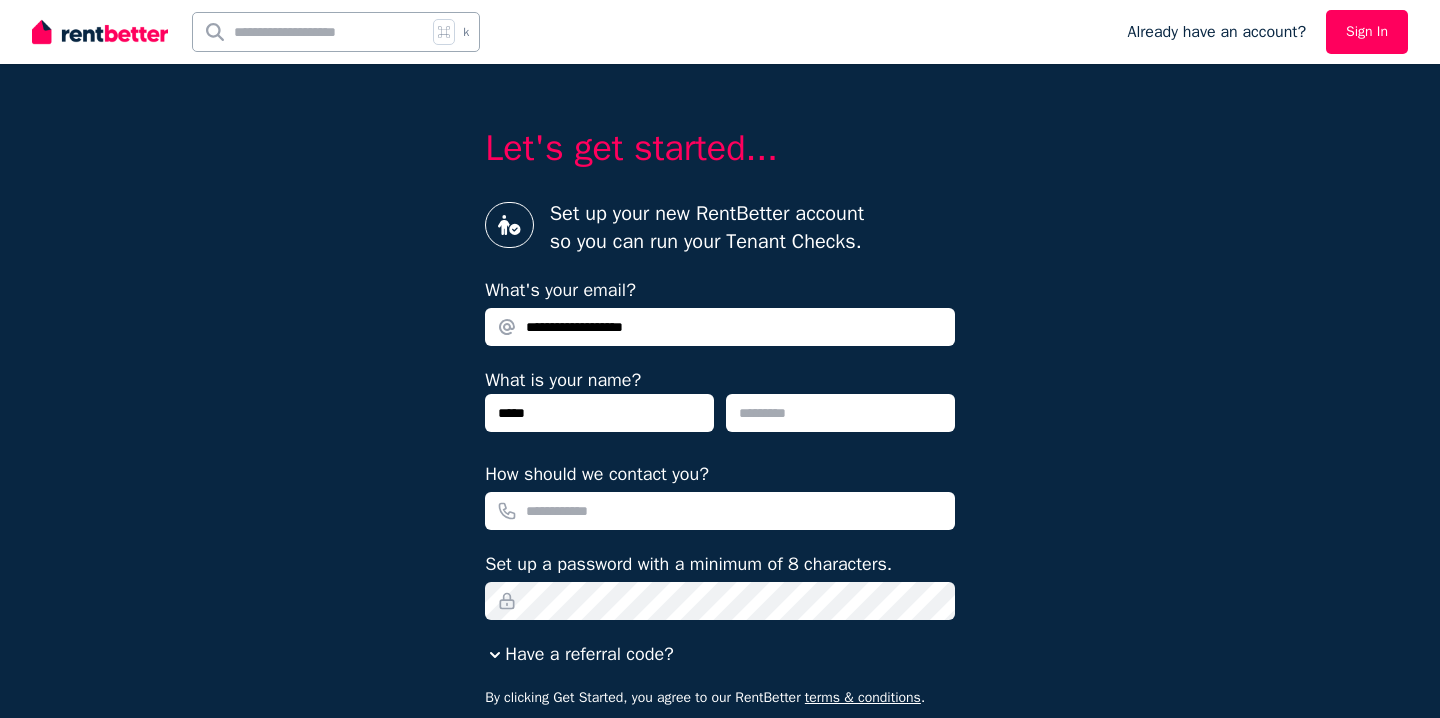 type on "*****" 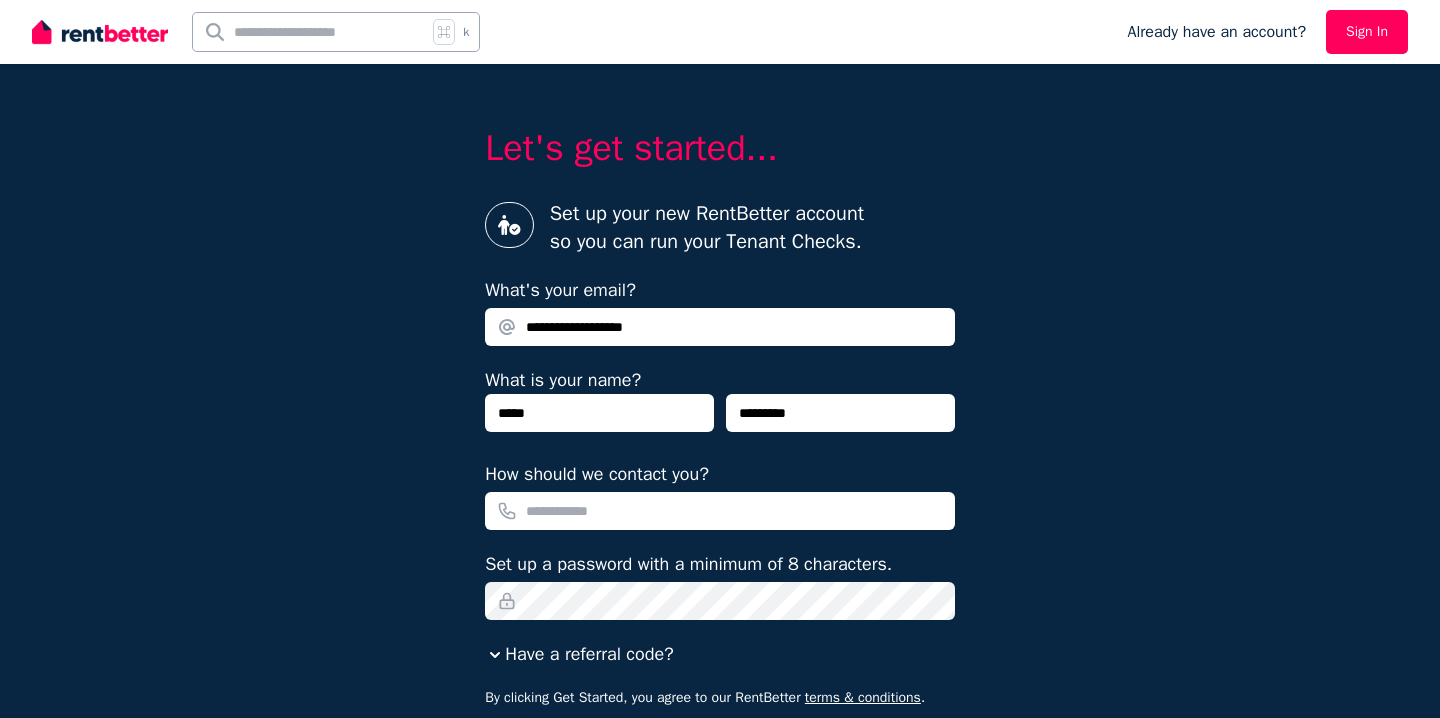 type on "*********" 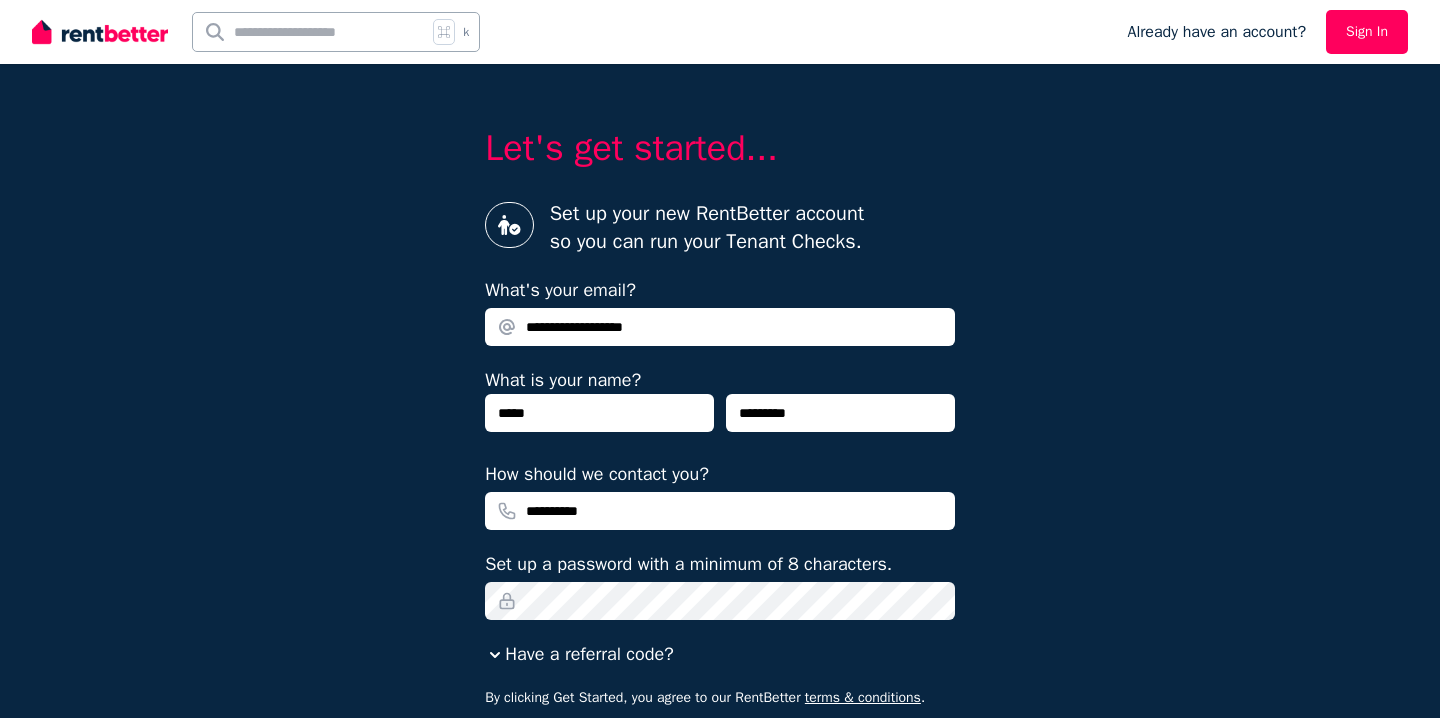 type on "**********" 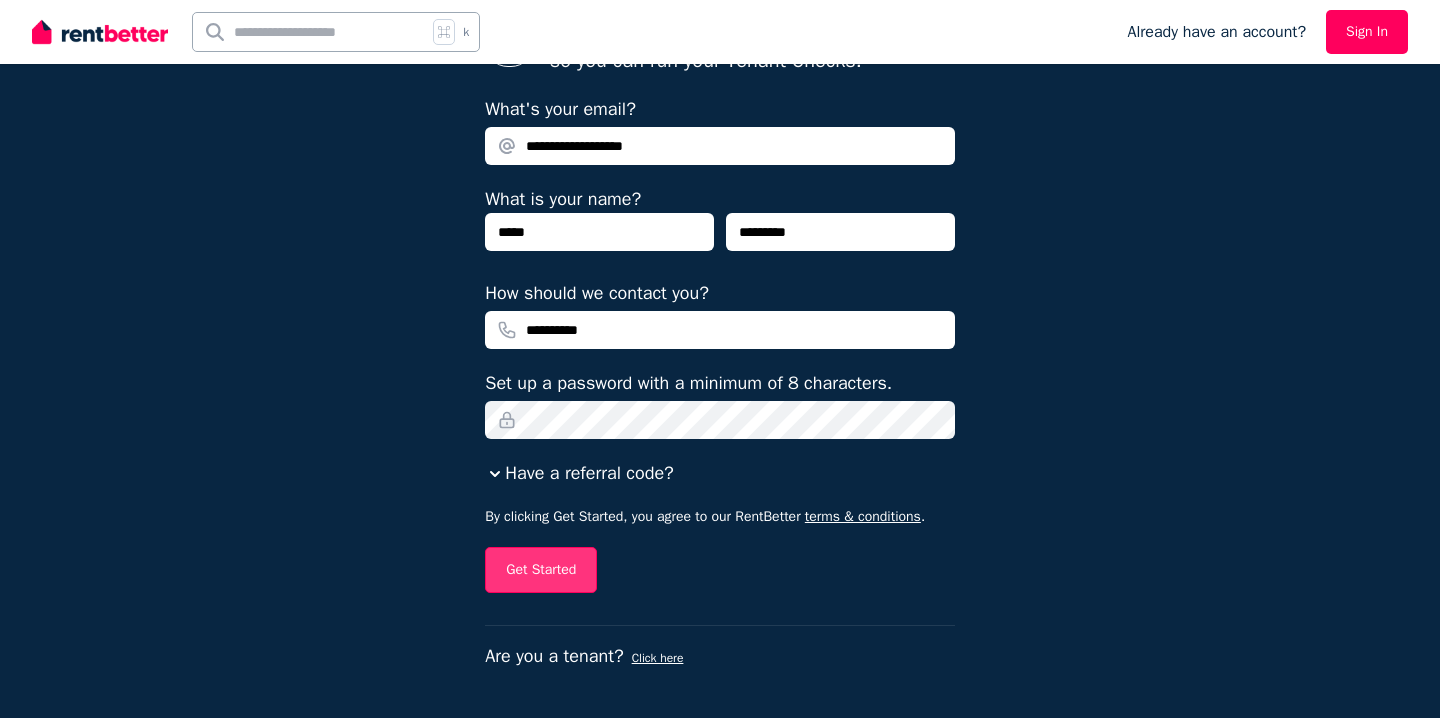 scroll, scrollTop: 181, scrollLeft: 0, axis: vertical 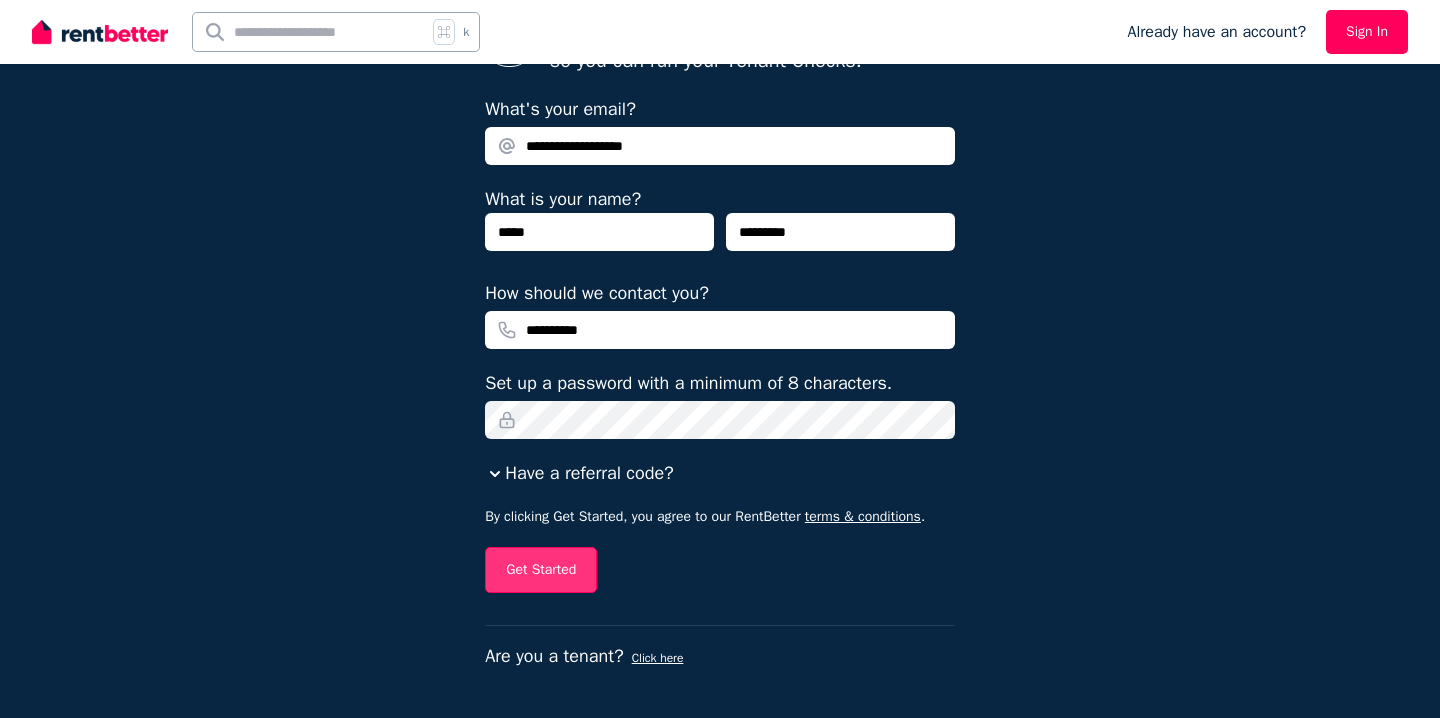 click on "Get Started" at bounding box center [541, 570] 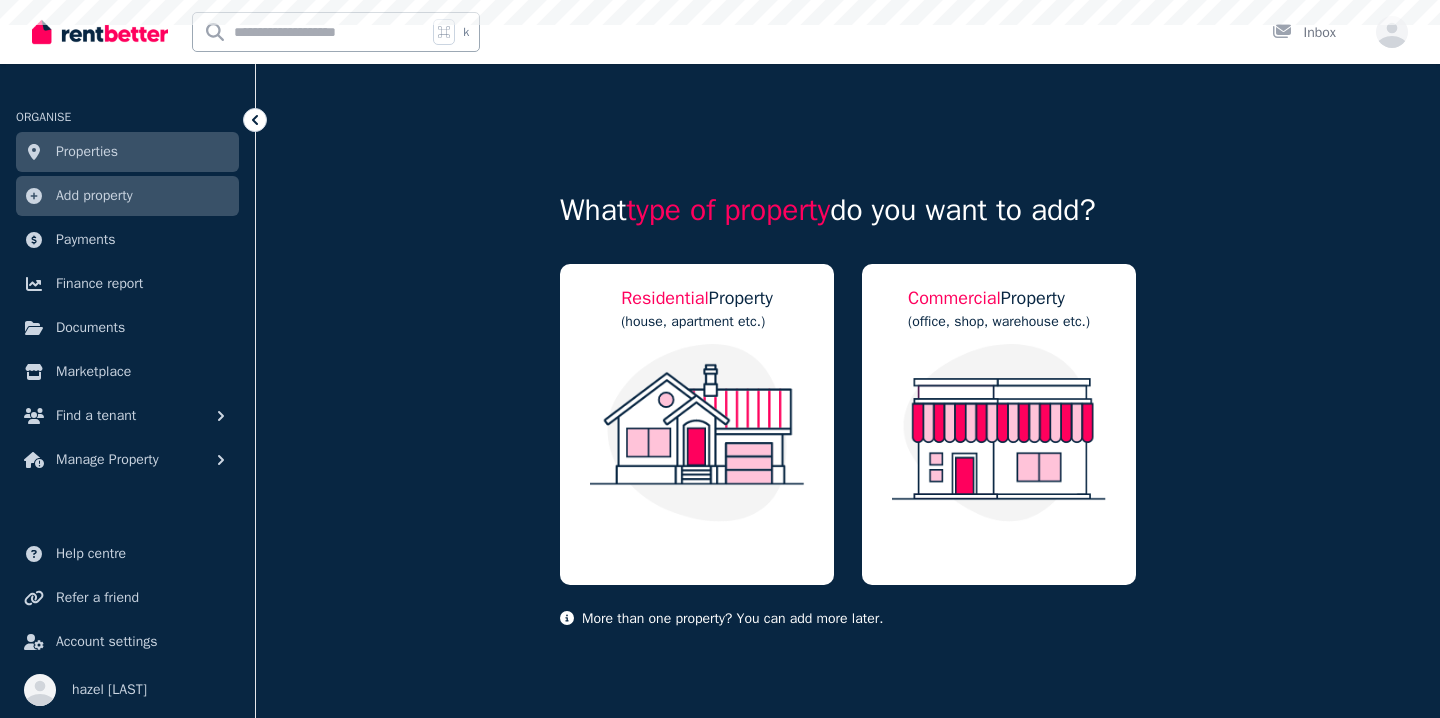 scroll, scrollTop: 0, scrollLeft: 0, axis: both 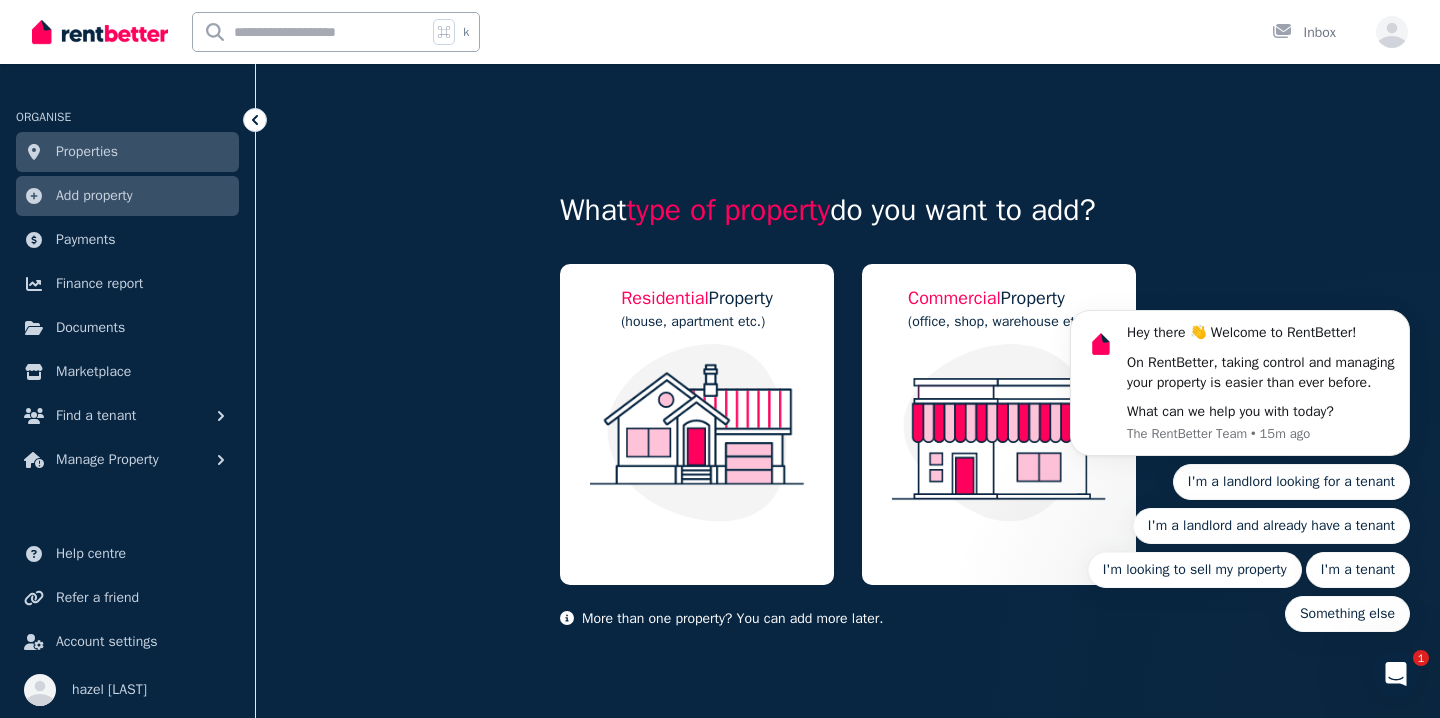 click on "type of property" at bounding box center [729, 210] 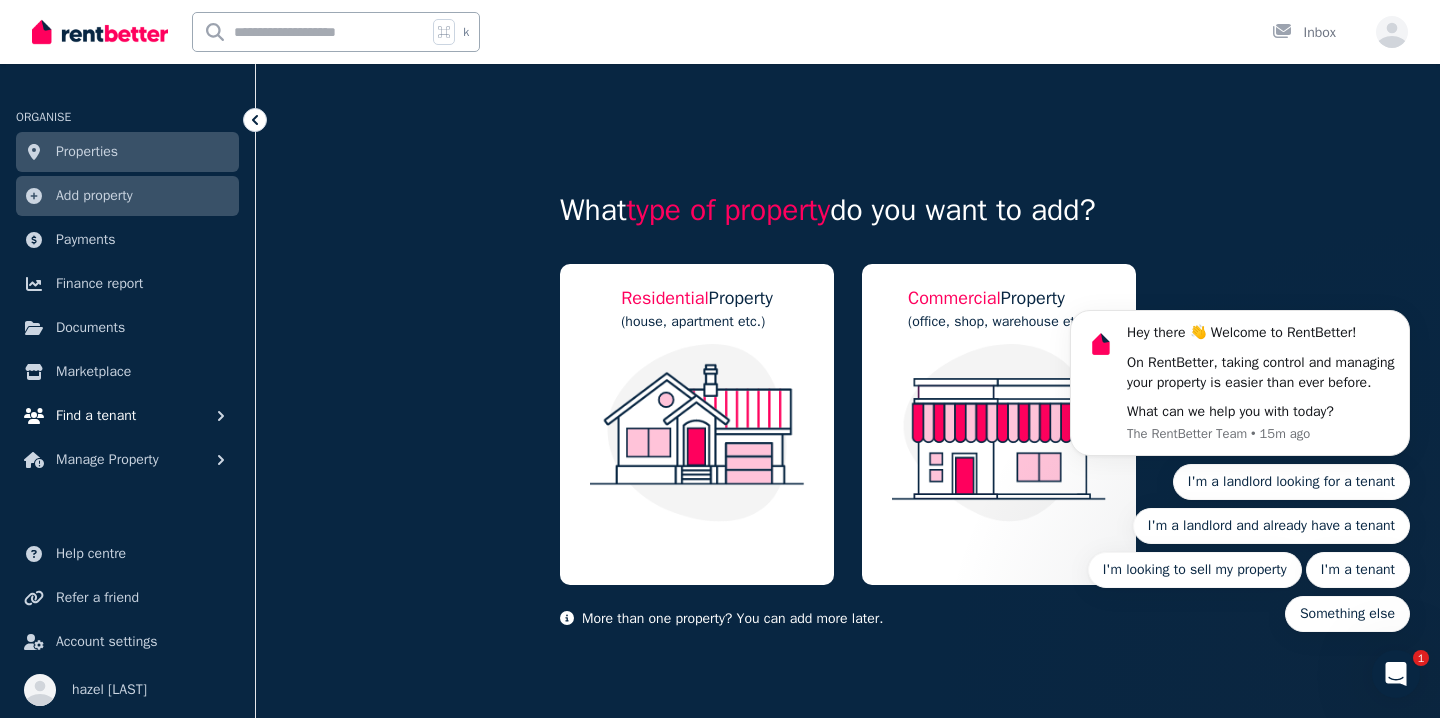 scroll, scrollTop: 10, scrollLeft: 0, axis: vertical 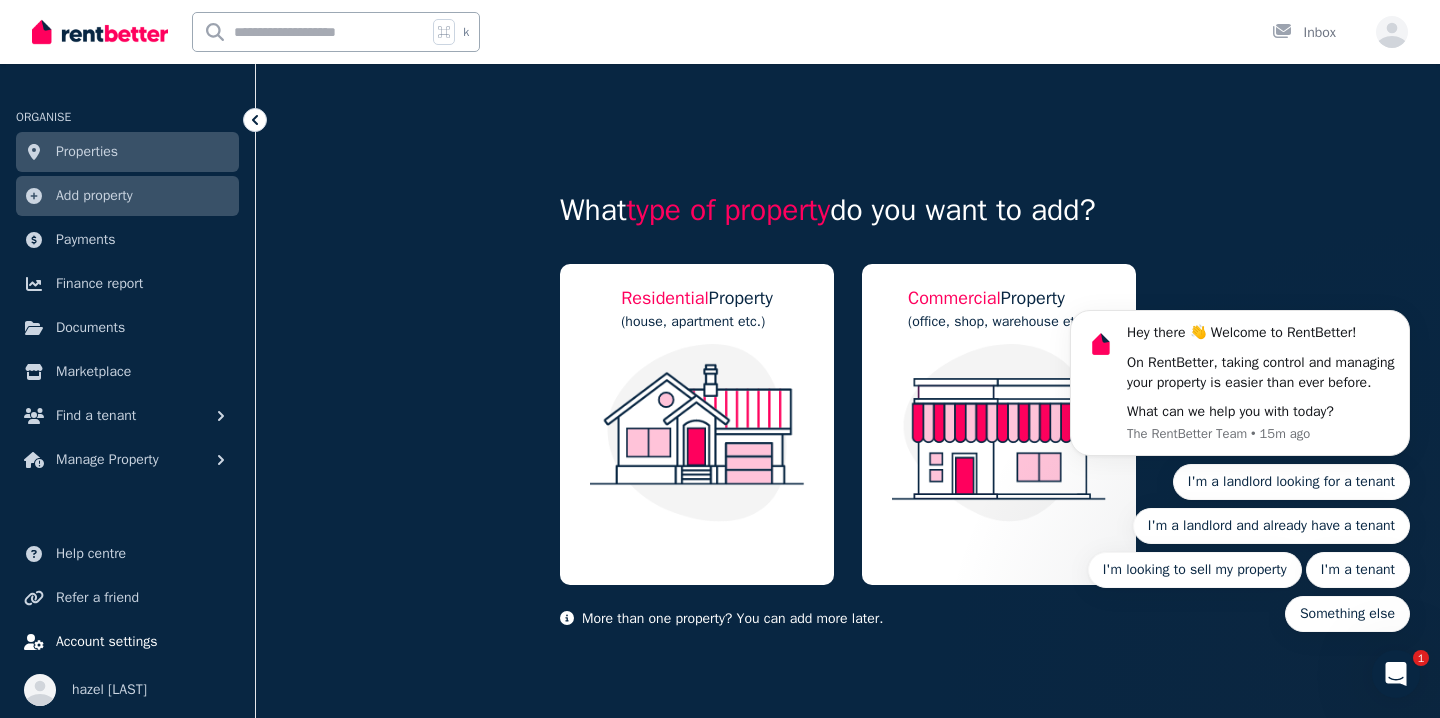 click on "Account settings" at bounding box center [127, 642] 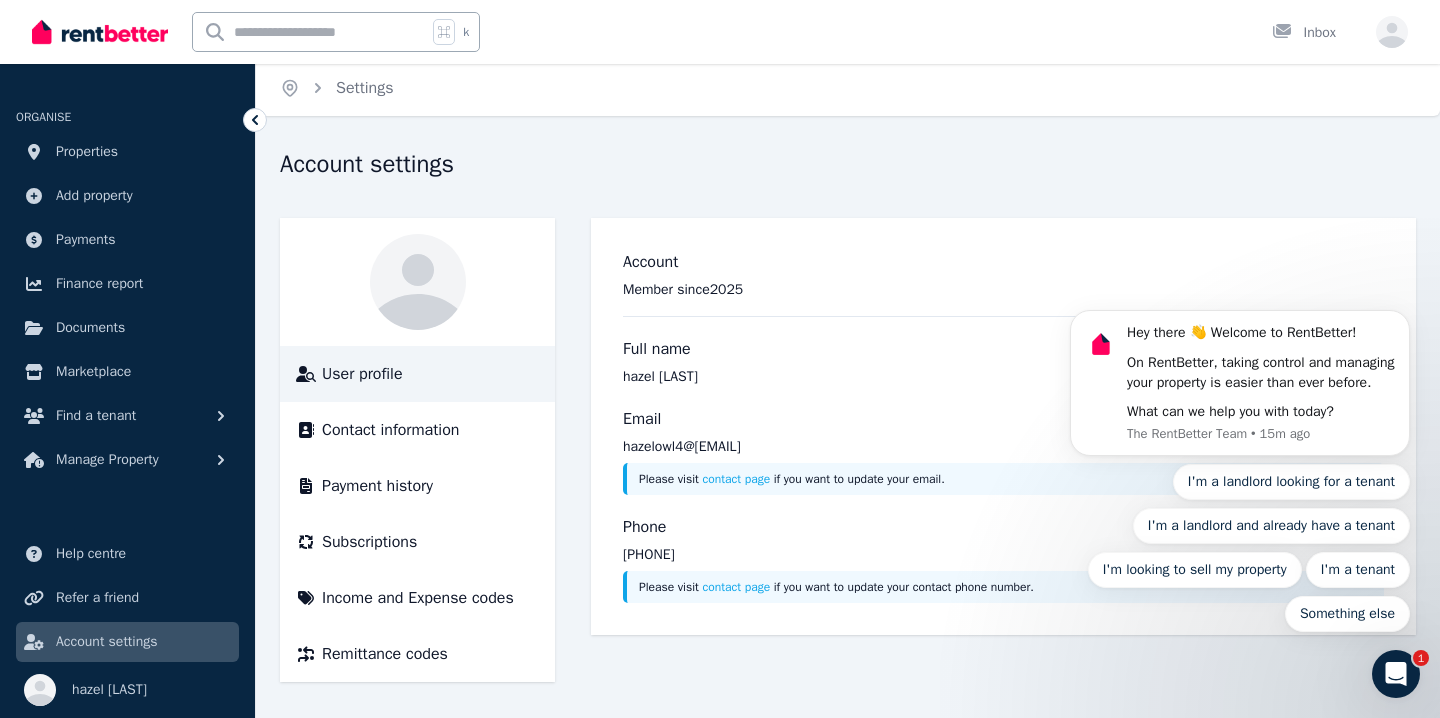 scroll, scrollTop: 4, scrollLeft: 0, axis: vertical 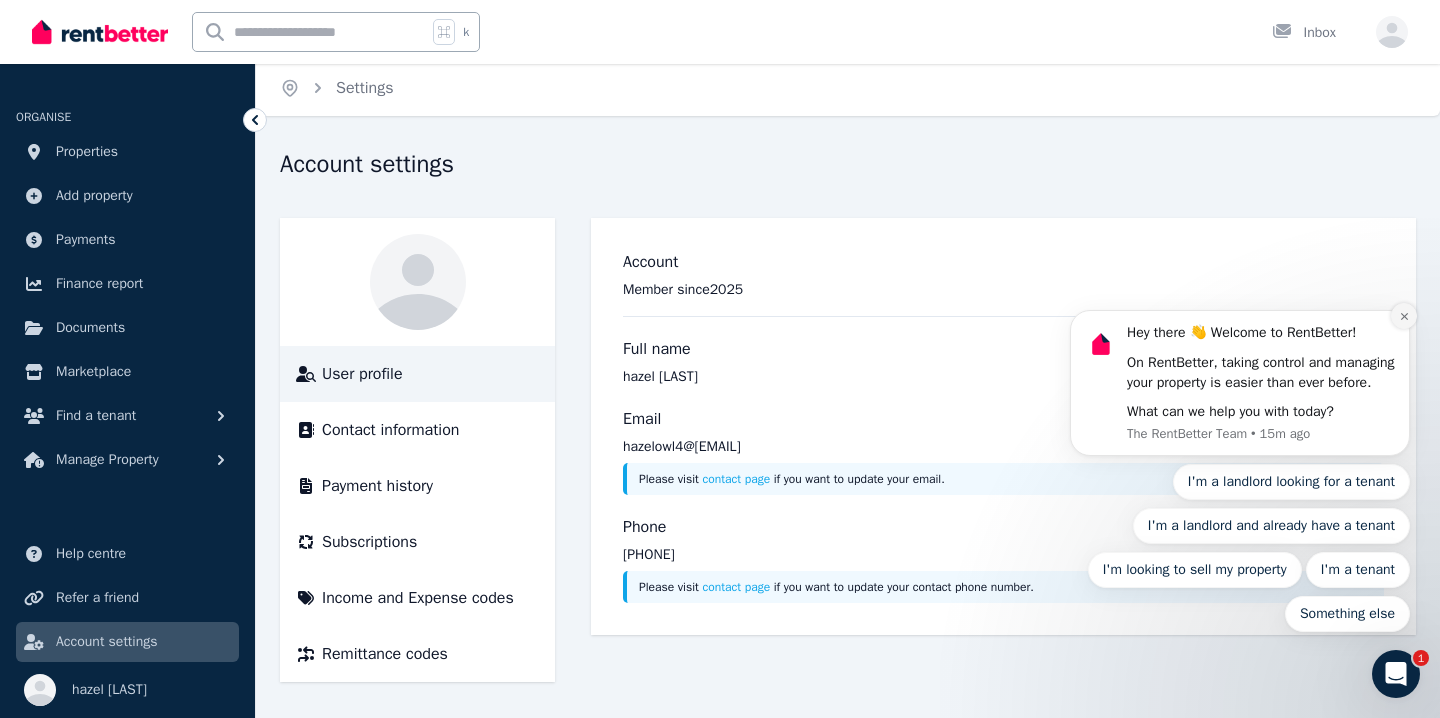 click 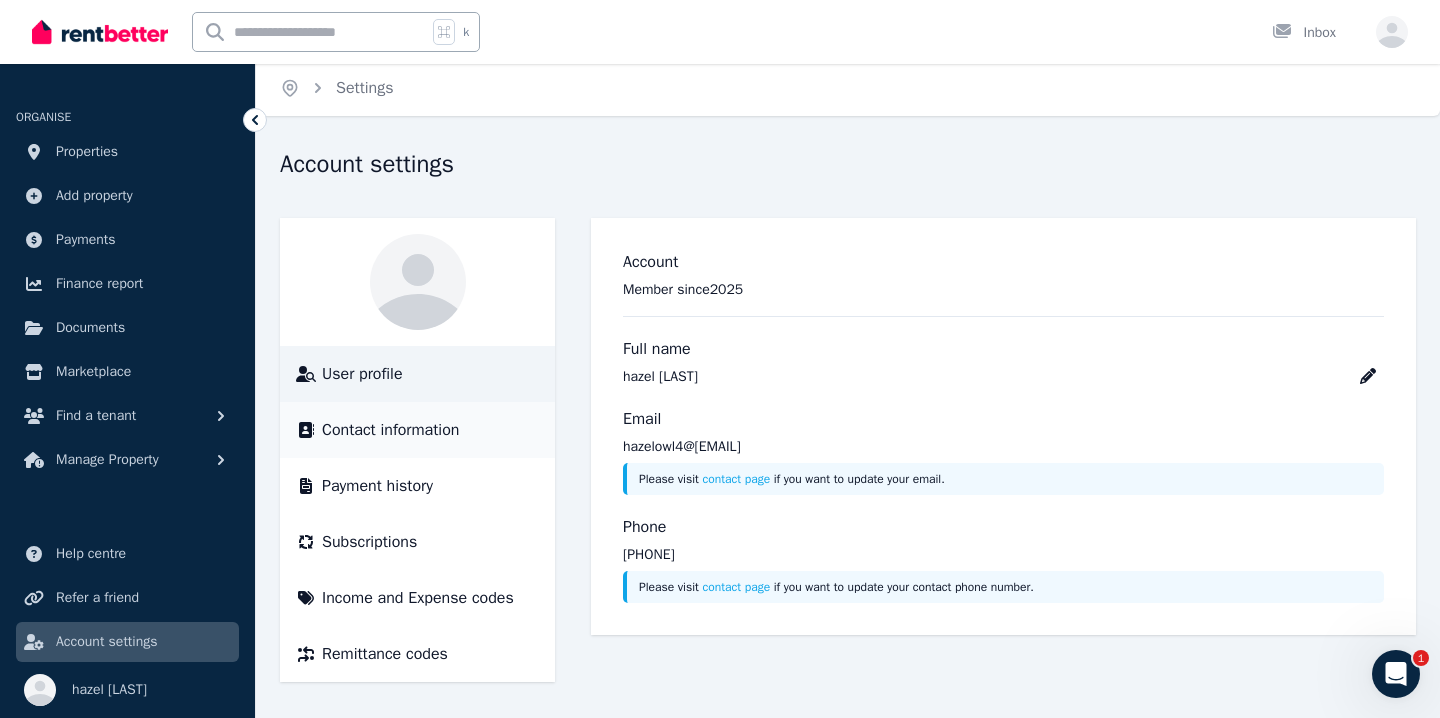 click on "Contact information" at bounding box center (390, 430) 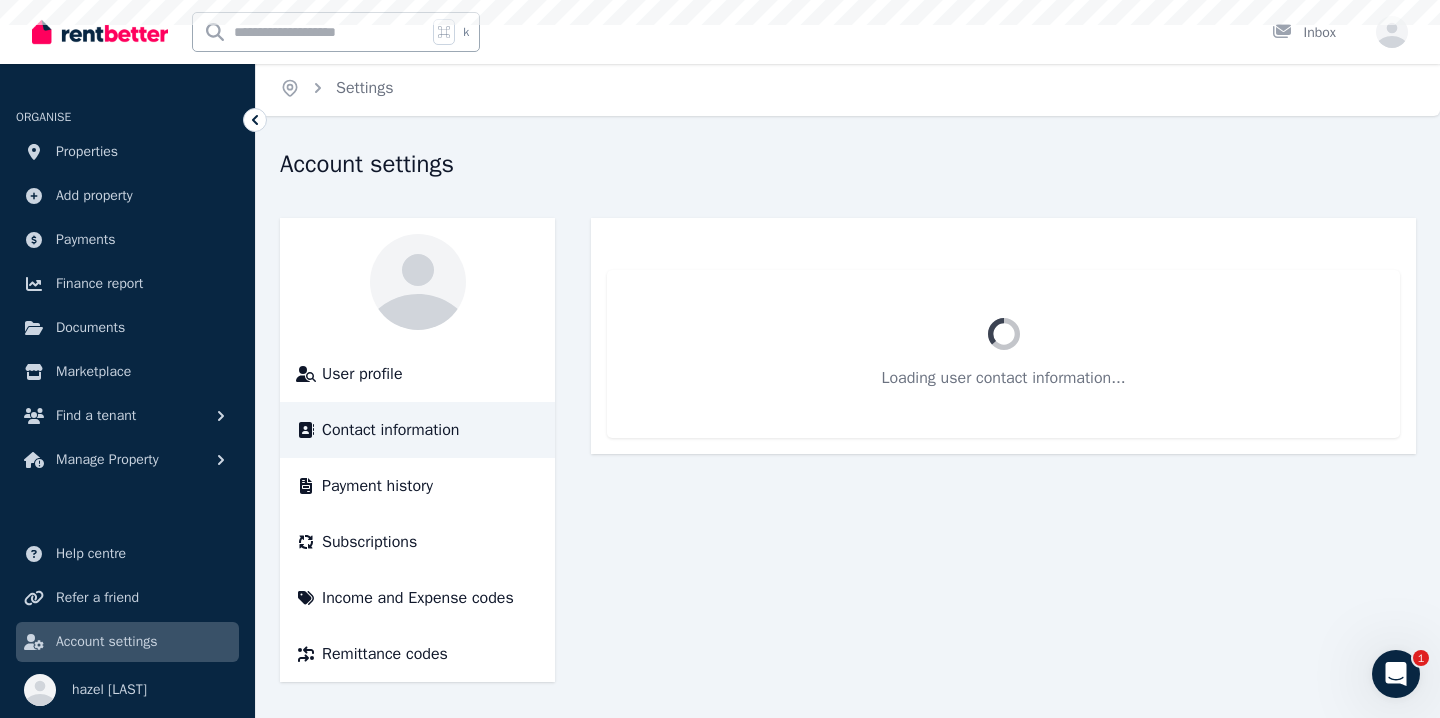 scroll, scrollTop: 0, scrollLeft: 0, axis: both 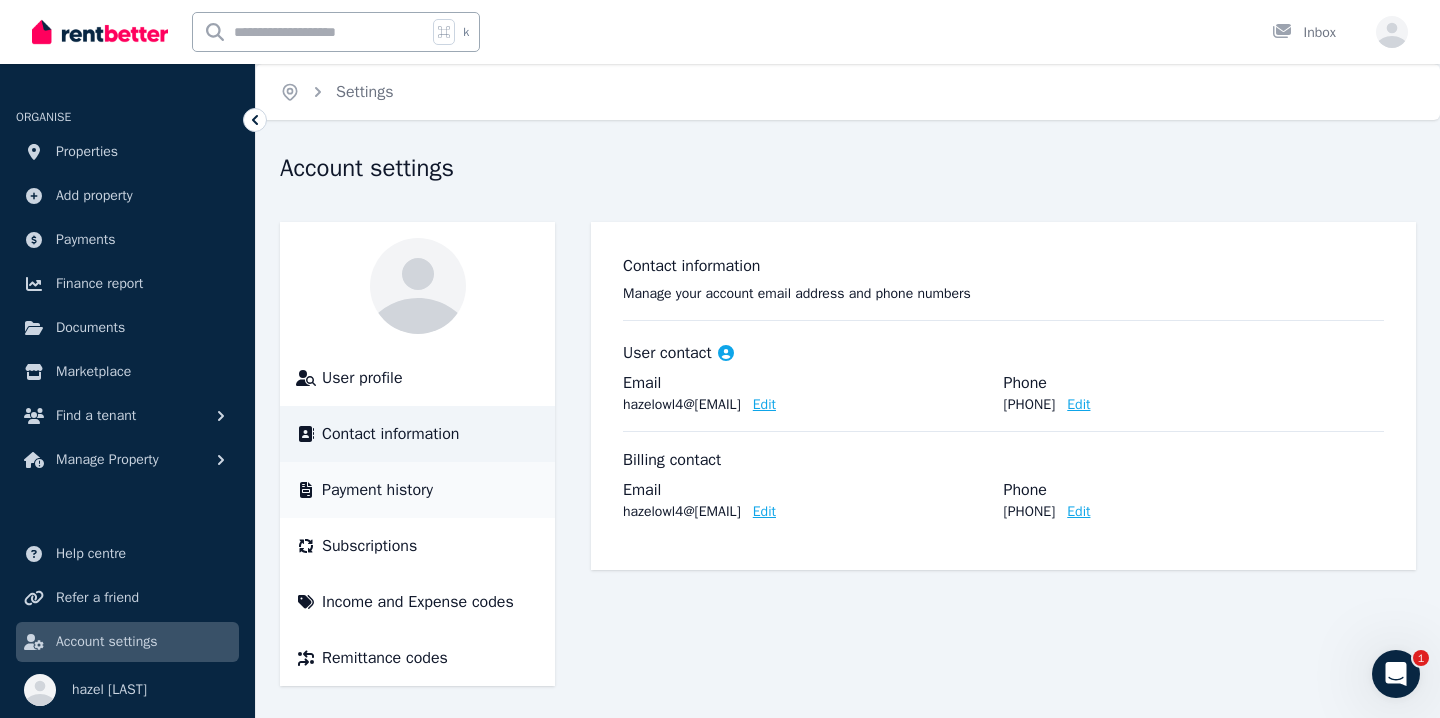 click on "Payment history" at bounding box center (377, 490) 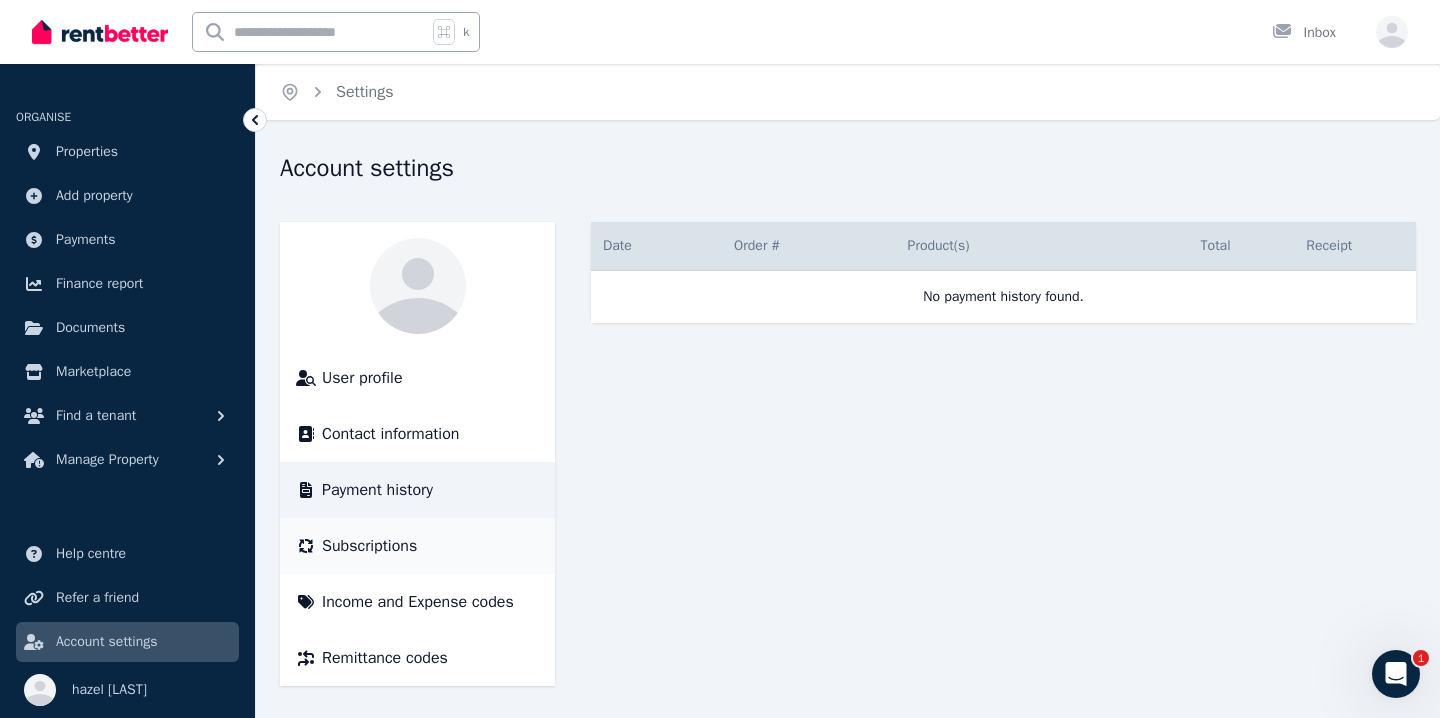 click on "Subscriptions" at bounding box center (417, 546) 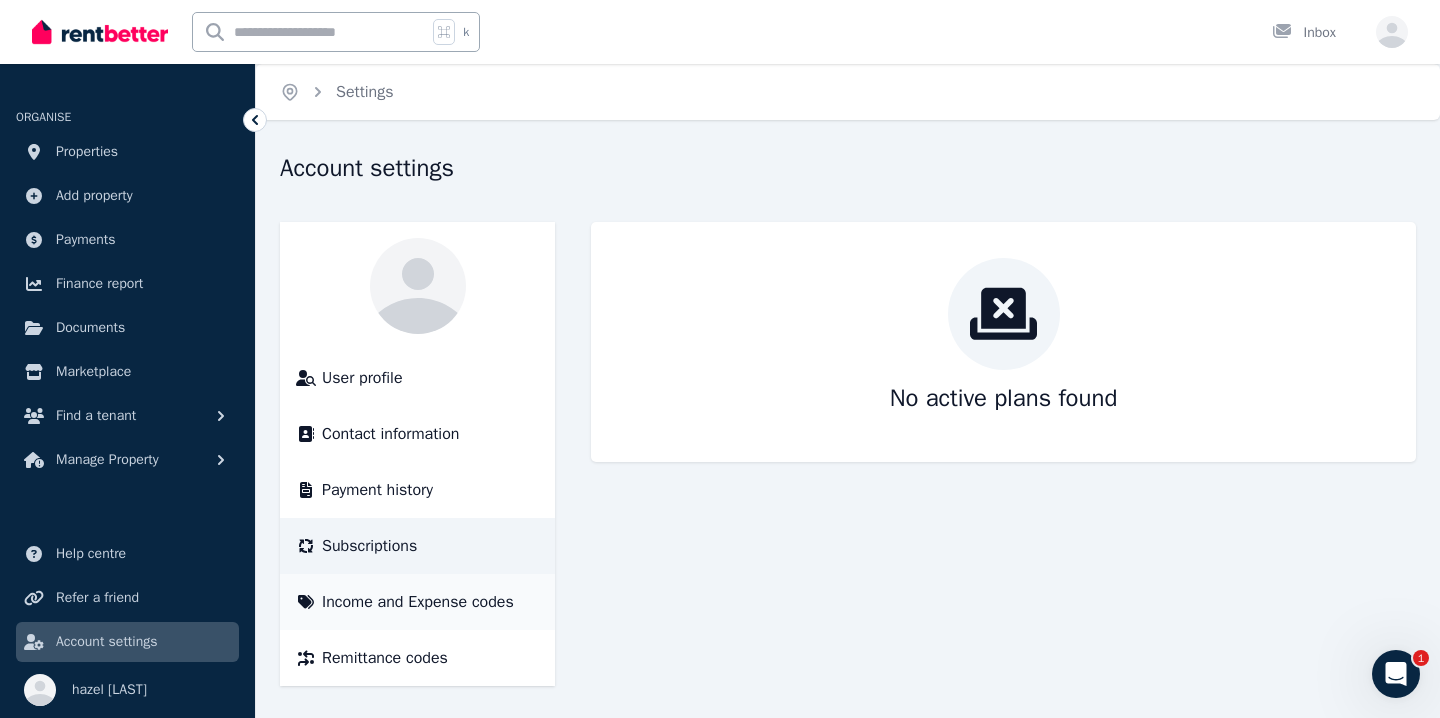 click on "Income and Expense codes" at bounding box center [418, 602] 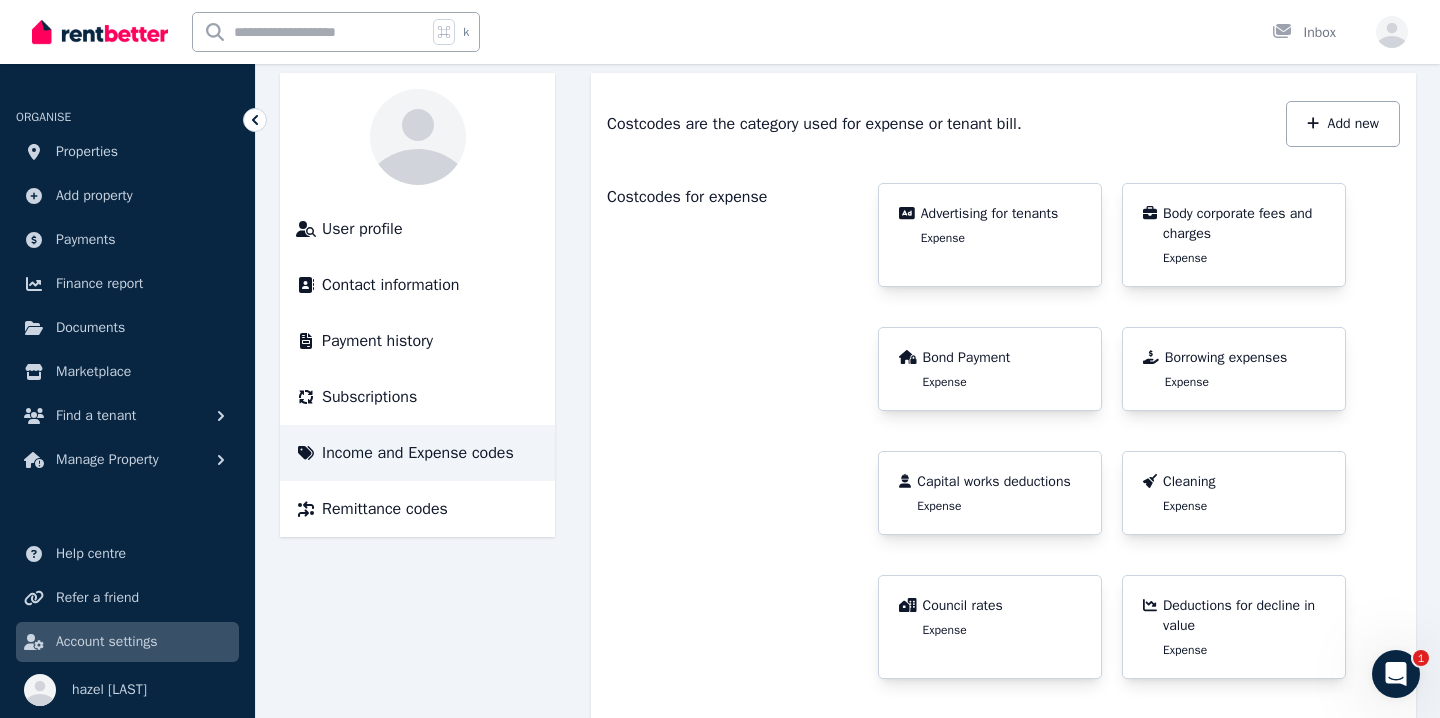 scroll, scrollTop: 178, scrollLeft: 0, axis: vertical 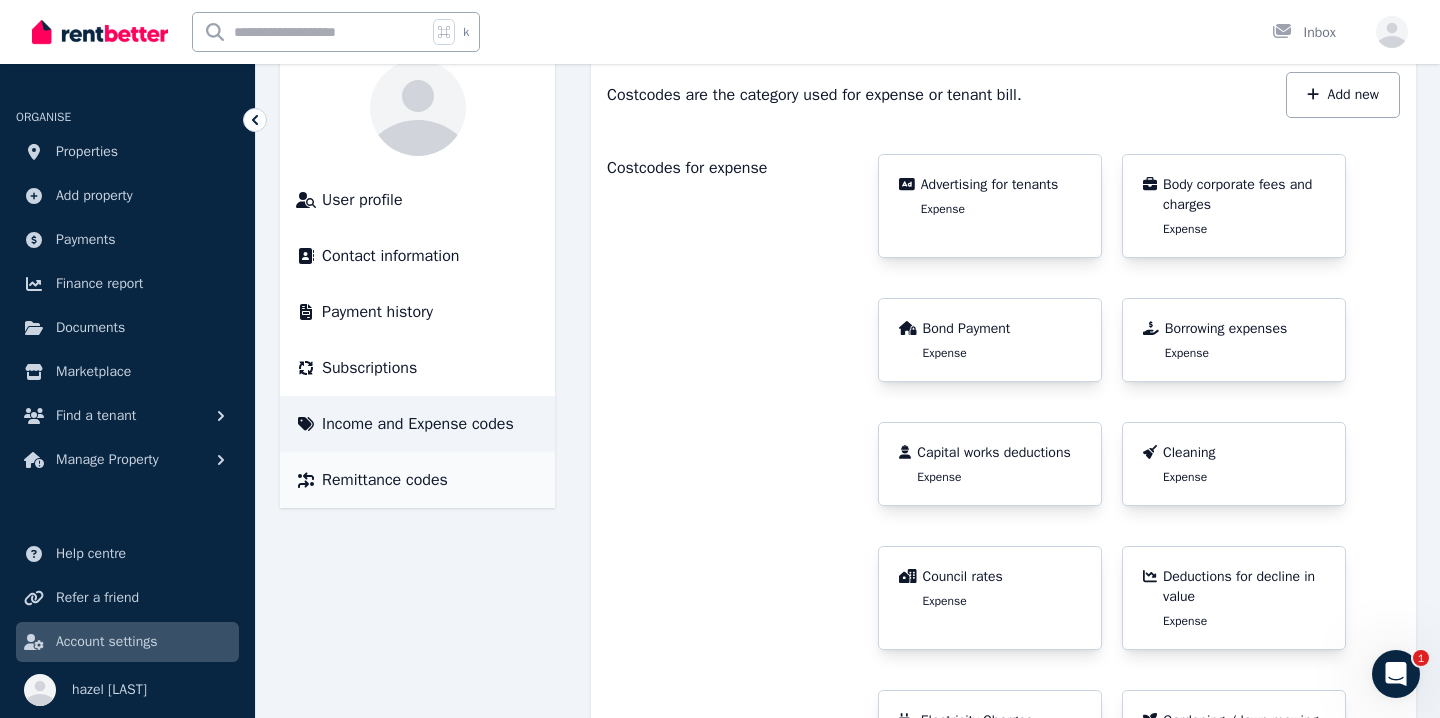 click on "Remittance codes" at bounding box center (385, 480) 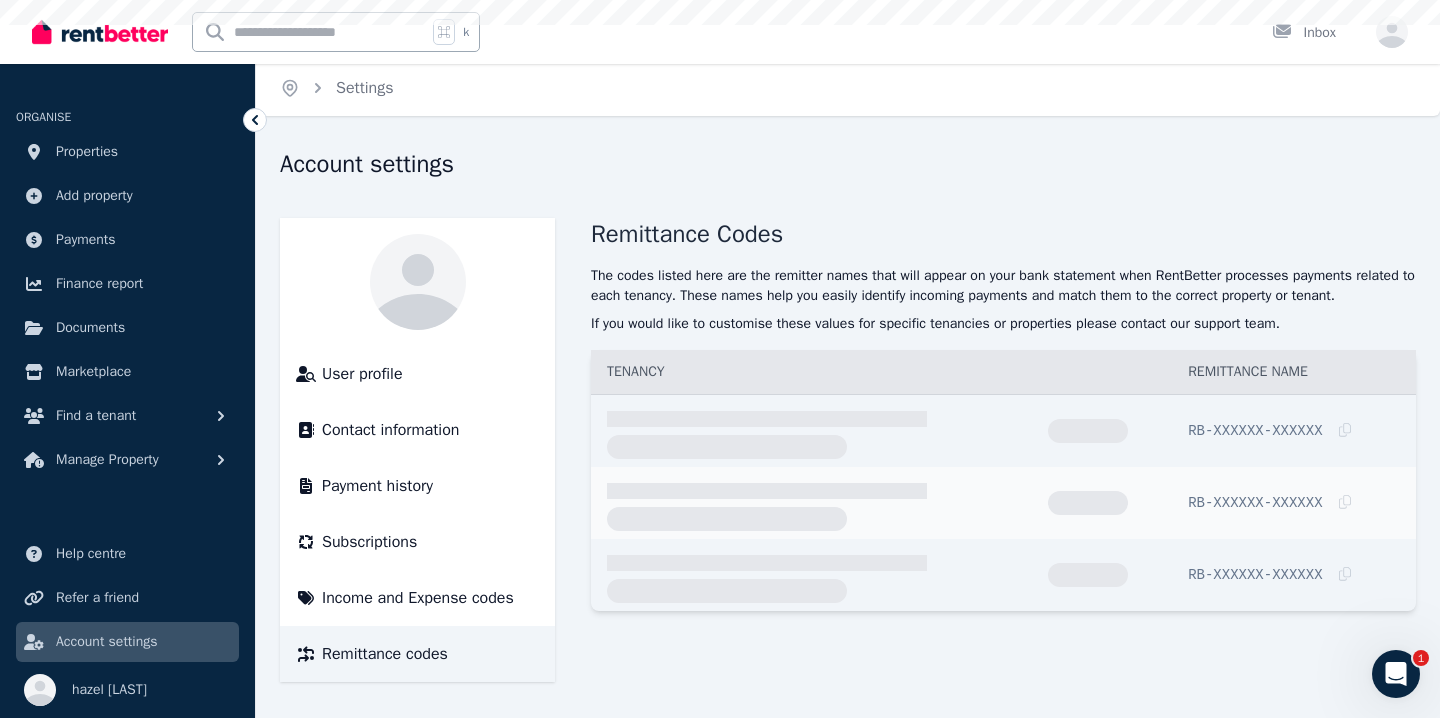 scroll, scrollTop: 0, scrollLeft: 0, axis: both 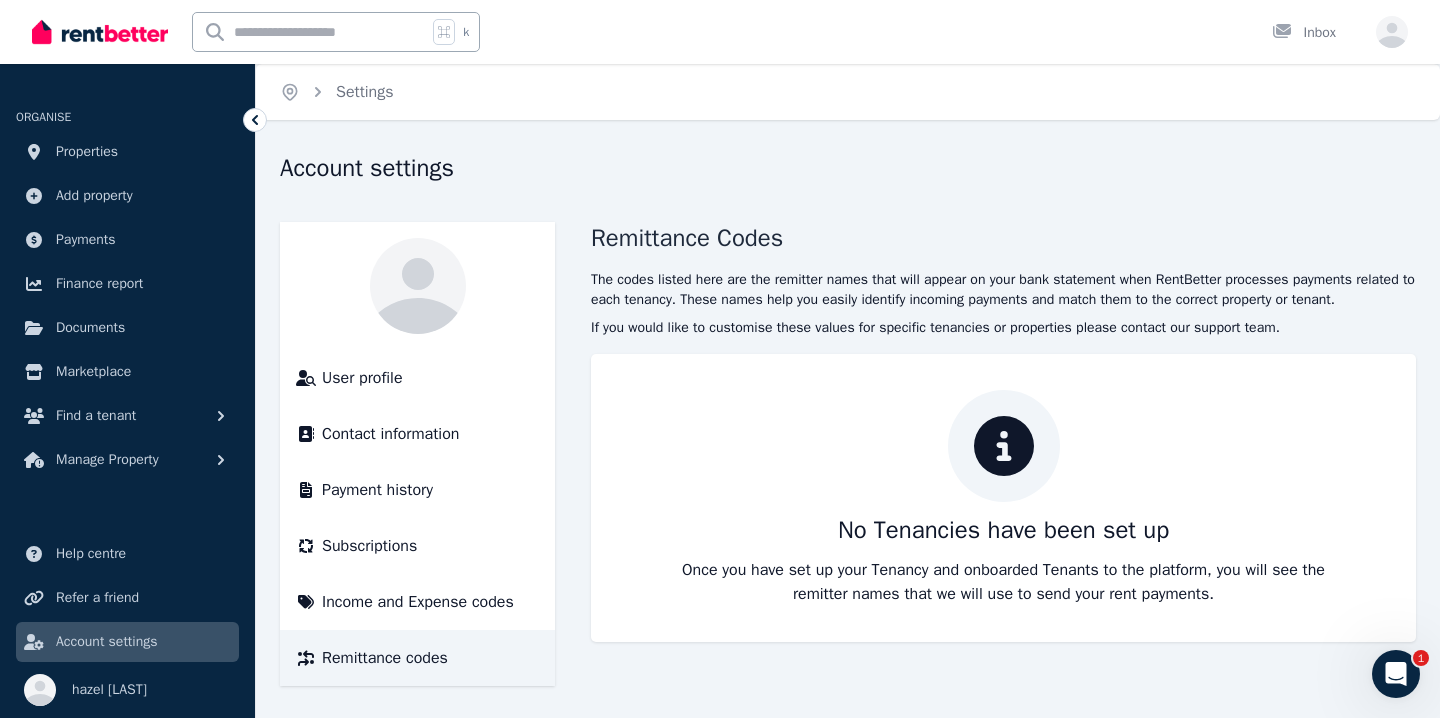 click at bounding box center (100, 32) 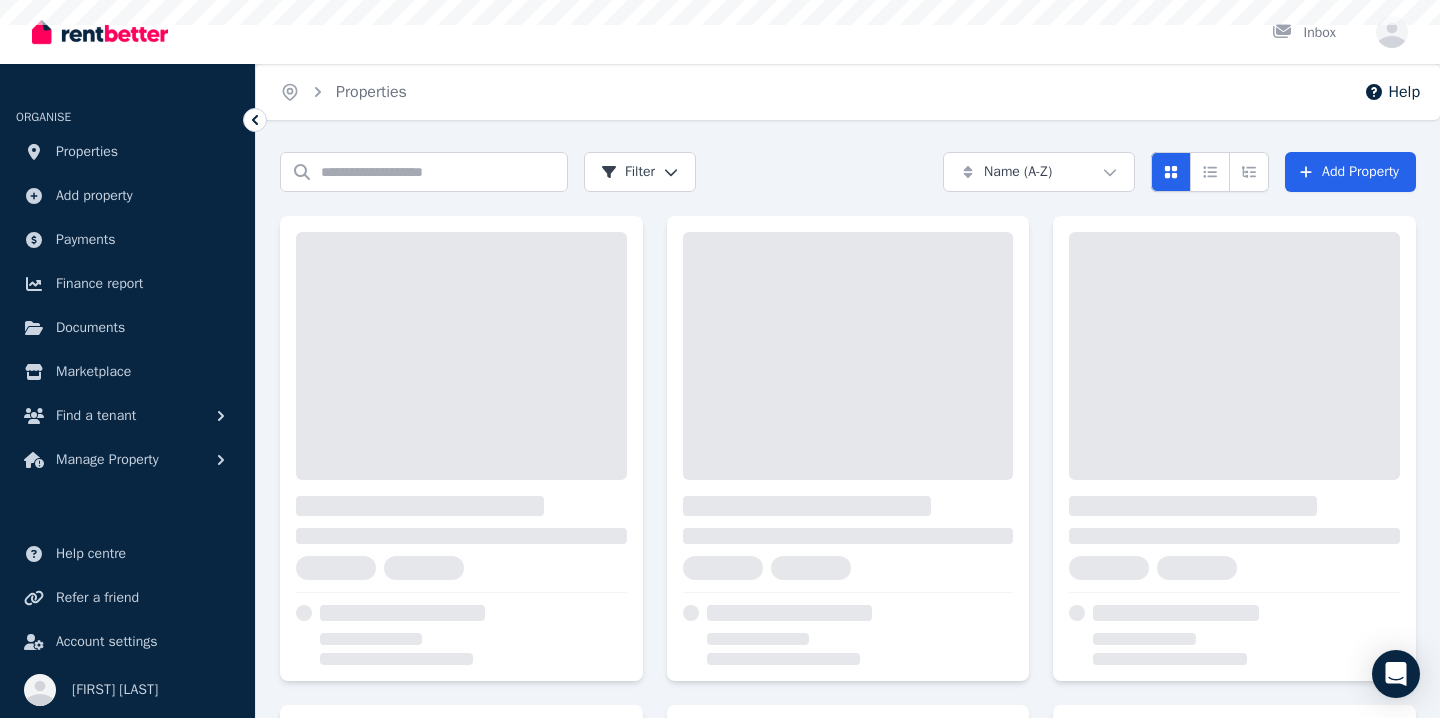 scroll, scrollTop: 0, scrollLeft: 0, axis: both 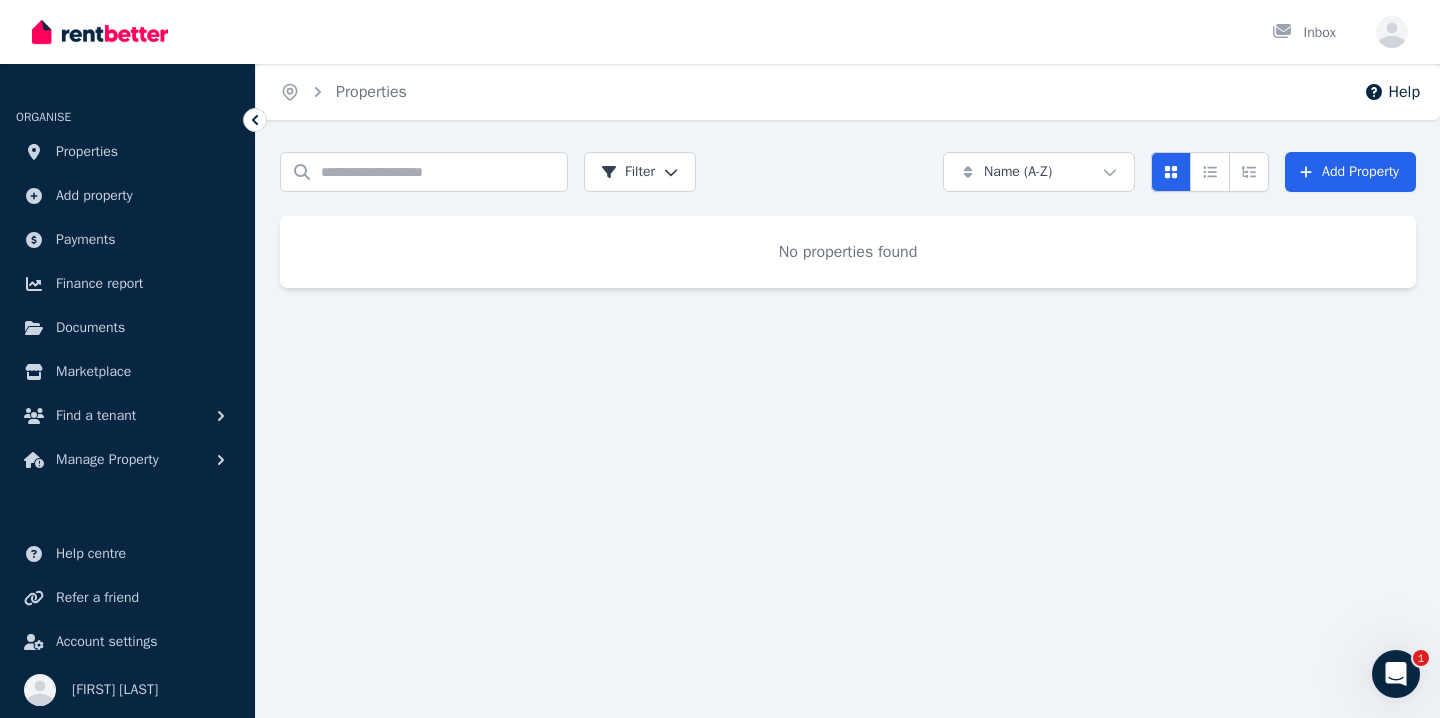 click on "ORGANISE" at bounding box center [43, 117] 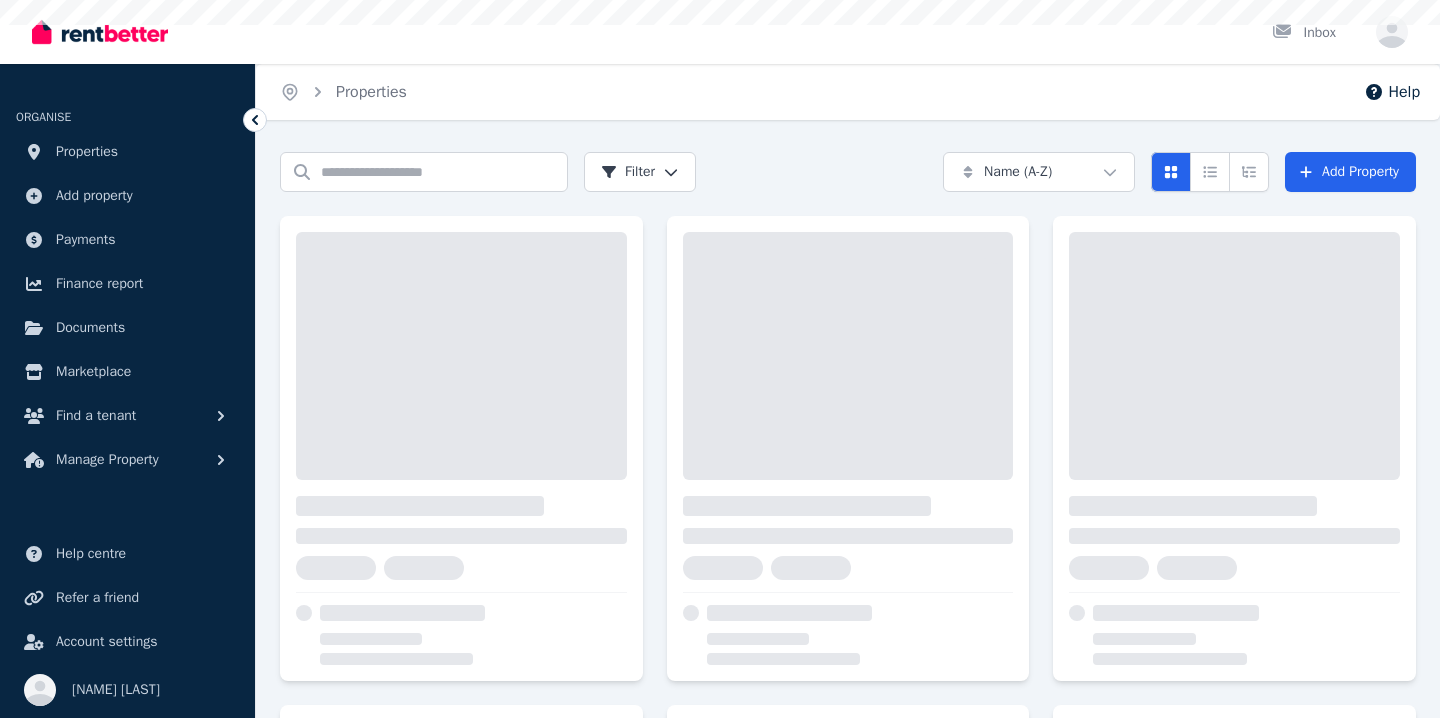 scroll, scrollTop: 0, scrollLeft: 0, axis: both 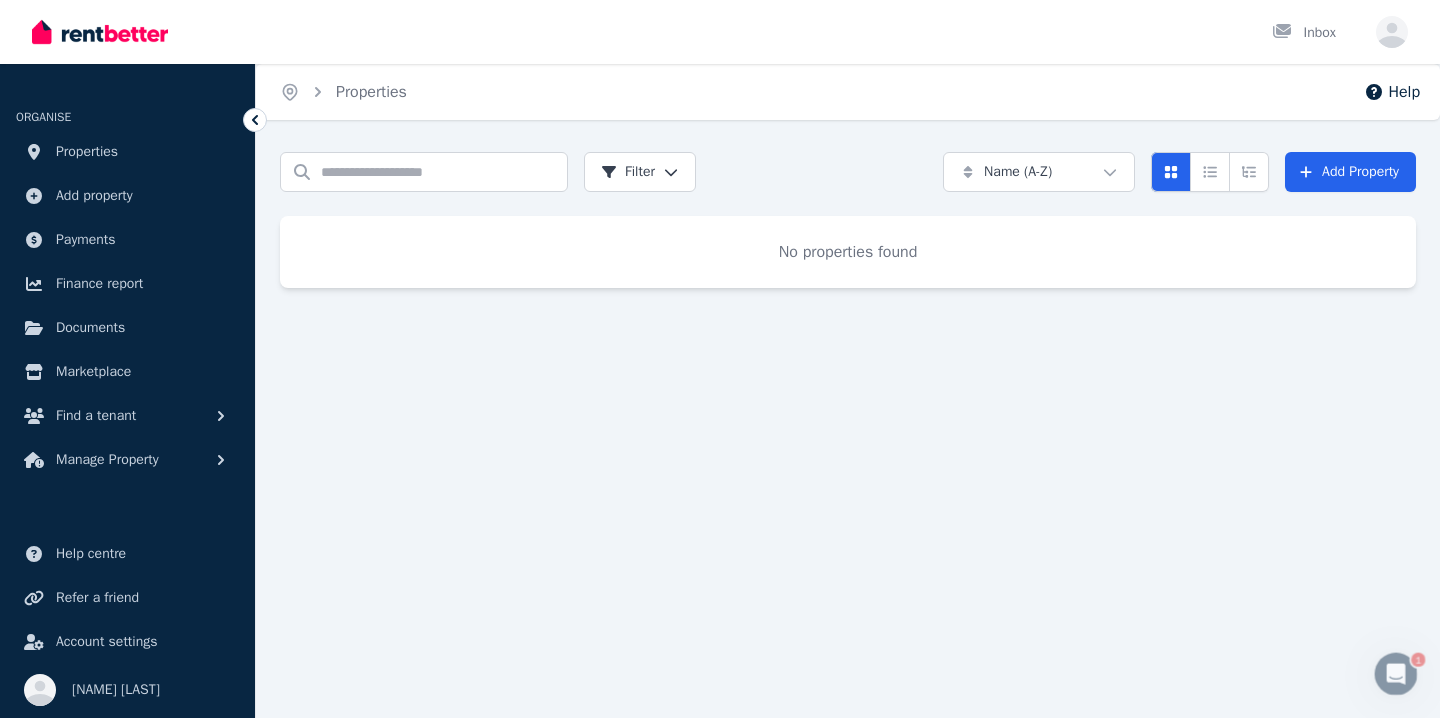 click 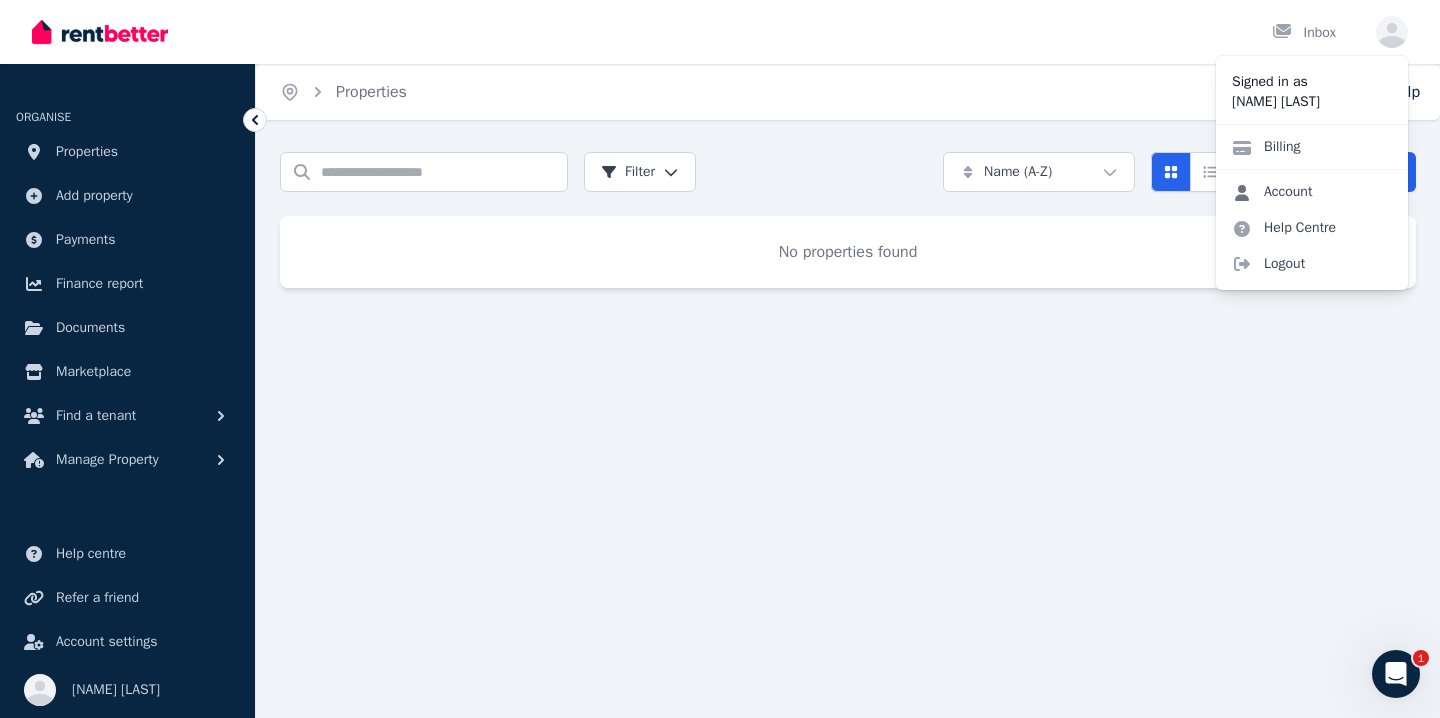 click on "Account" at bounding box center (1272, 192) 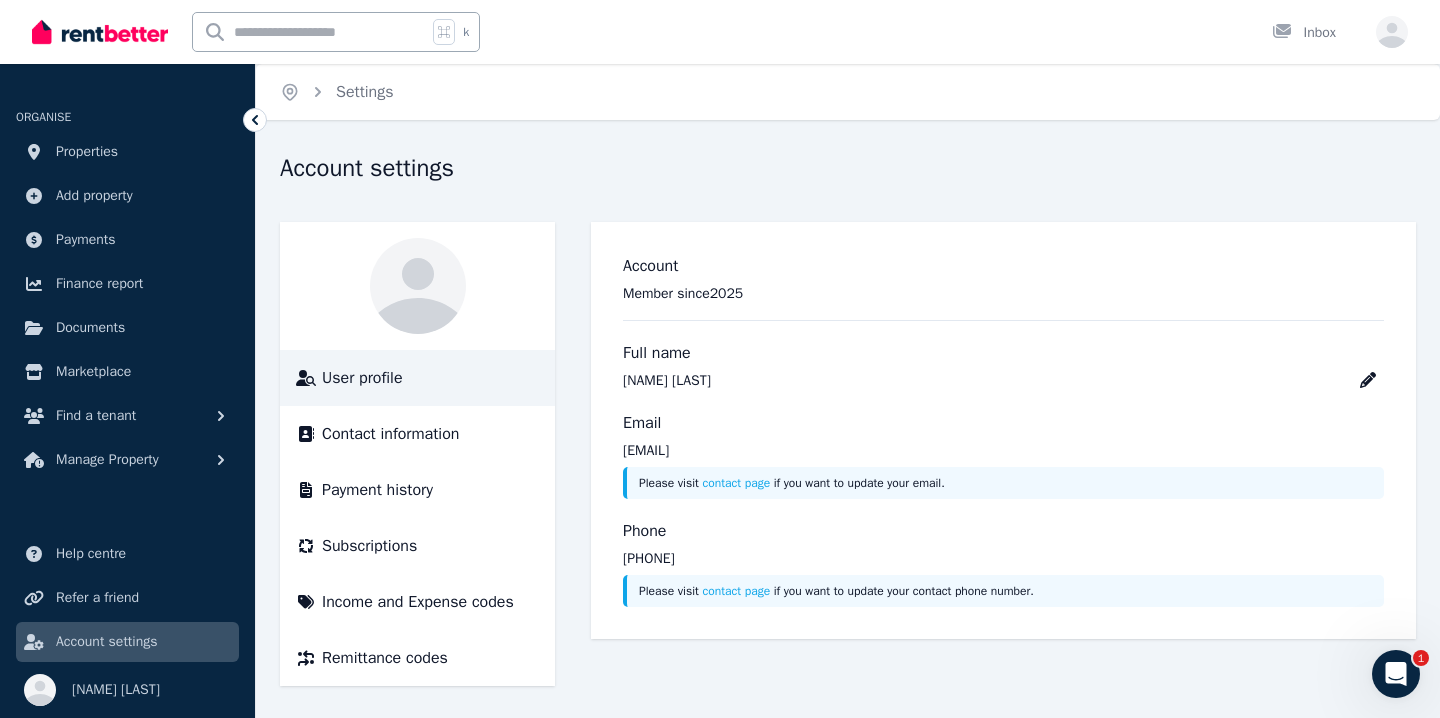 scroll, scrollTop: 0, scrollLeft: 0, axis: both 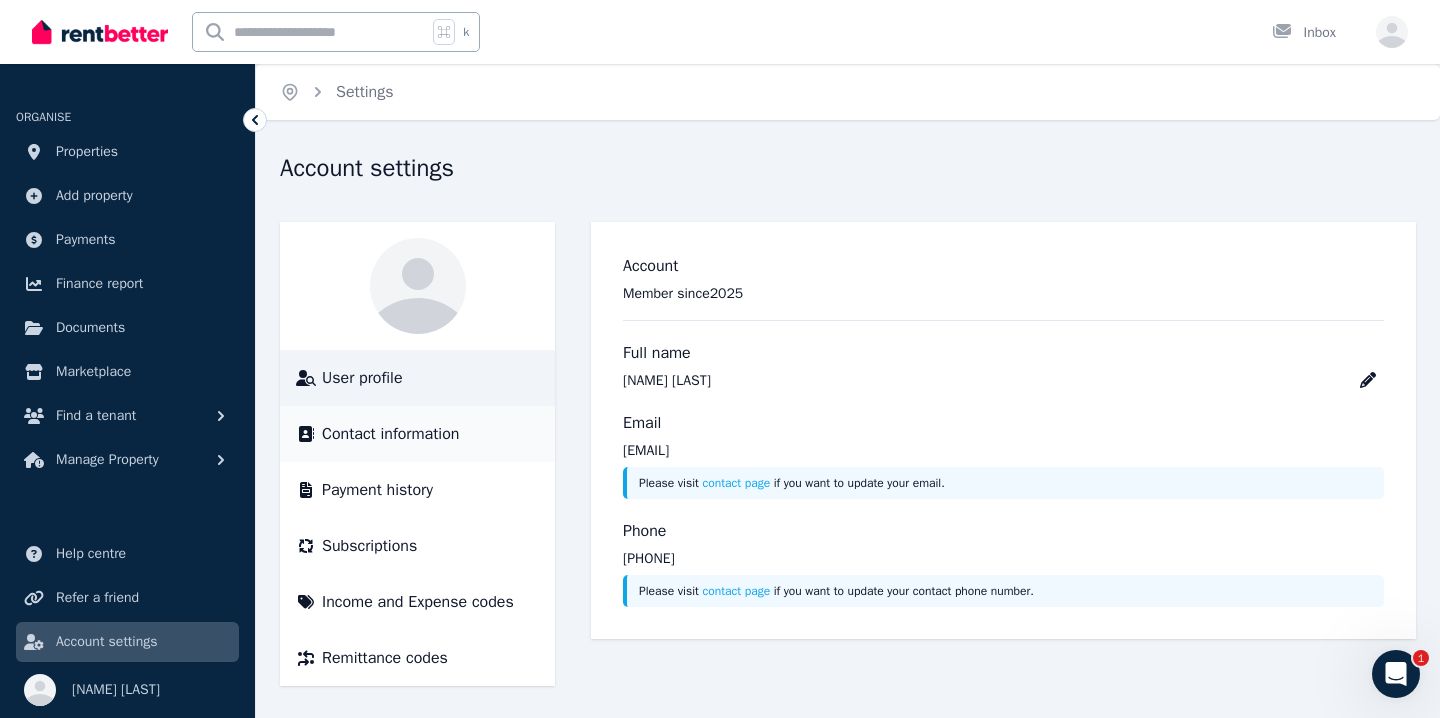 click on "Contact information" at bounding box center [390, 434] 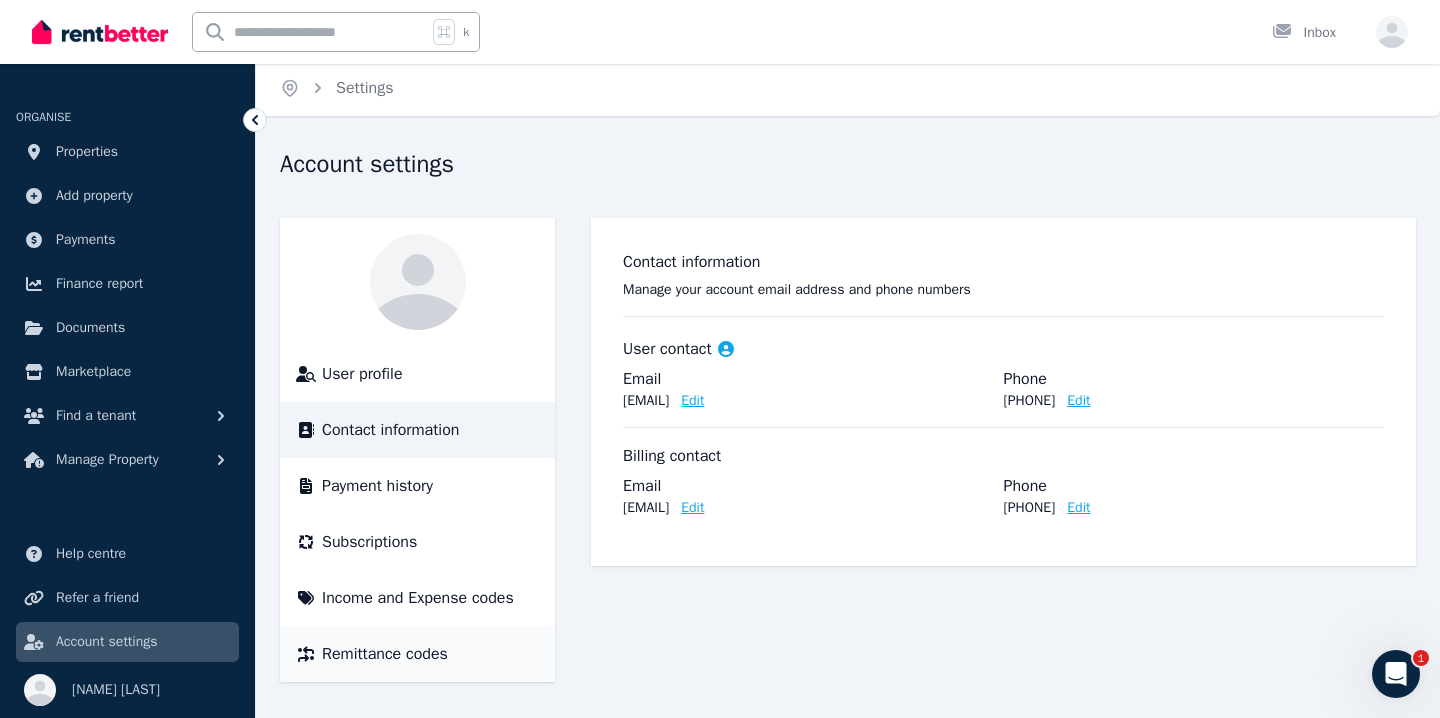 scroll, scrollTop: 4, scrollLeft: 0, axis: vertical 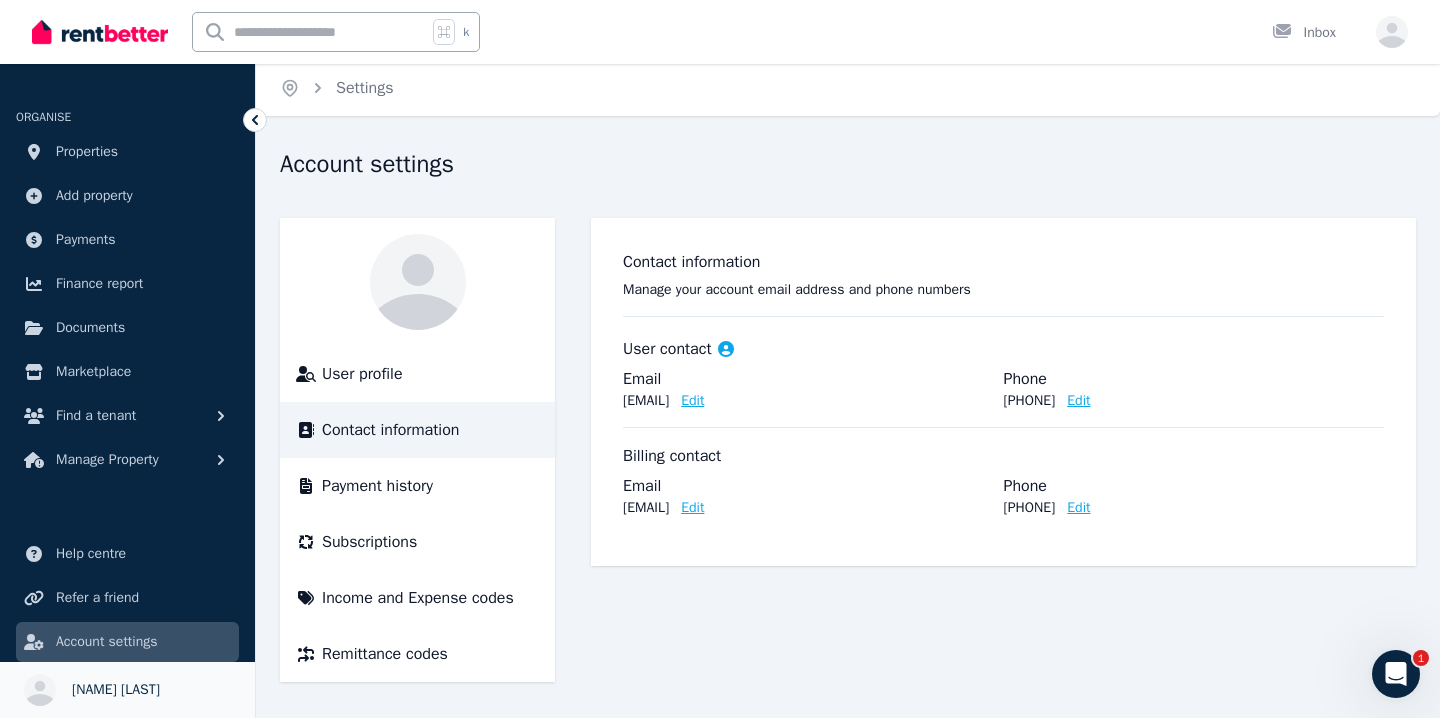 click on "hazel hemsworth" at bounding box center (116, 690) 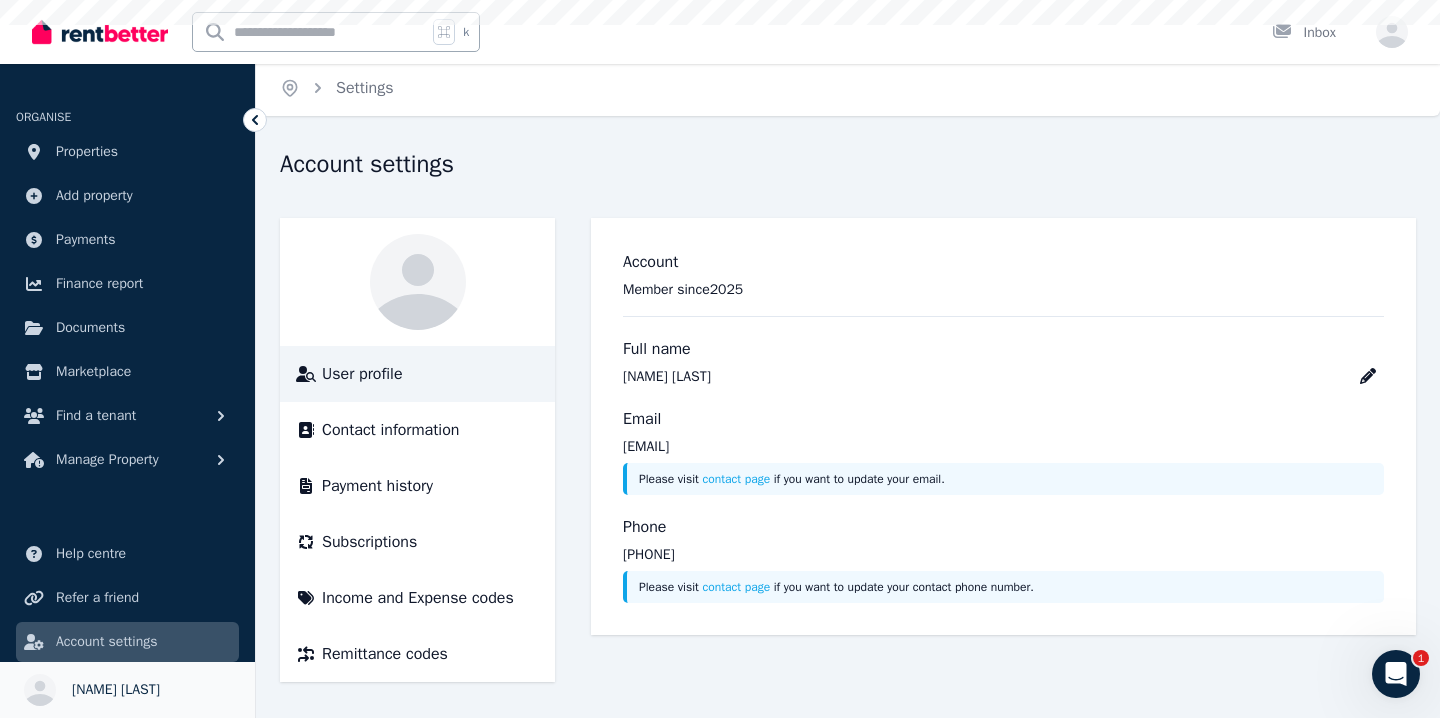 scroll, scrollTop: 0, scrollLeft: 0, axis: both 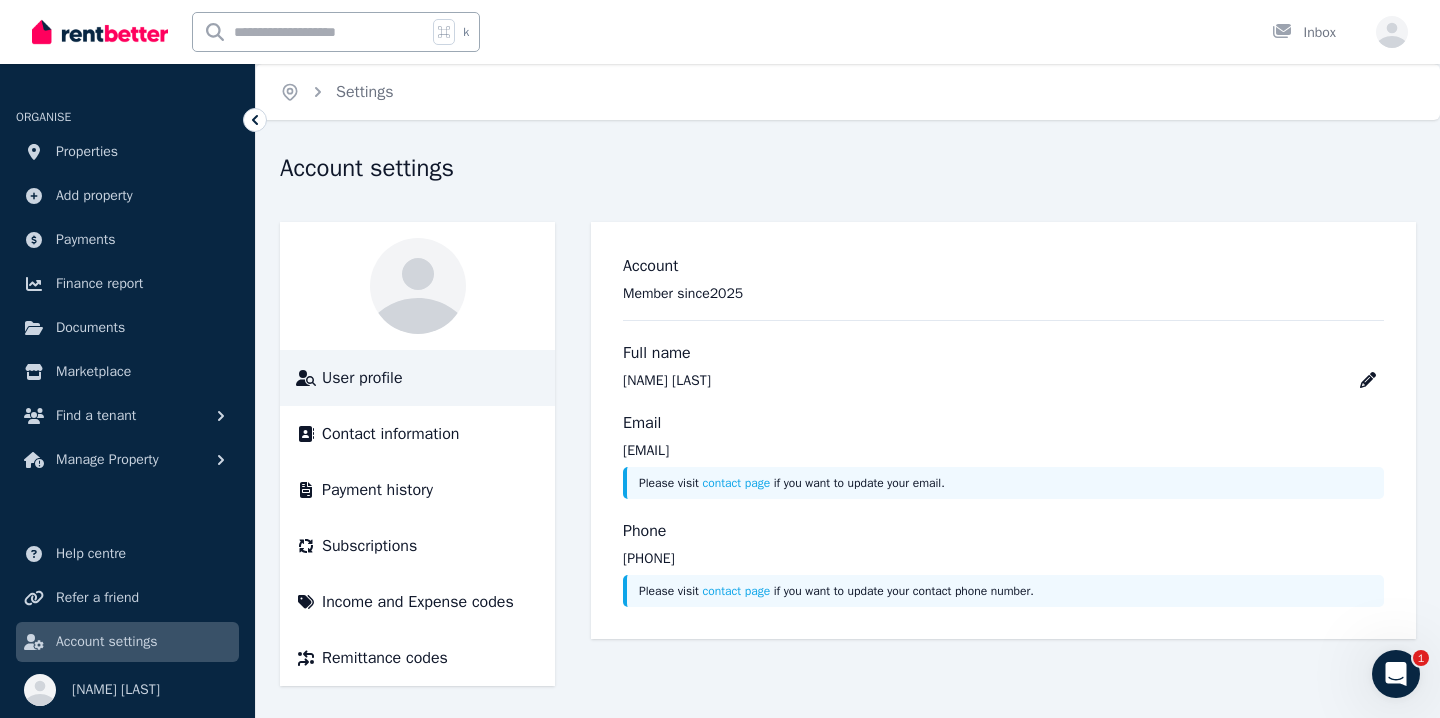 click 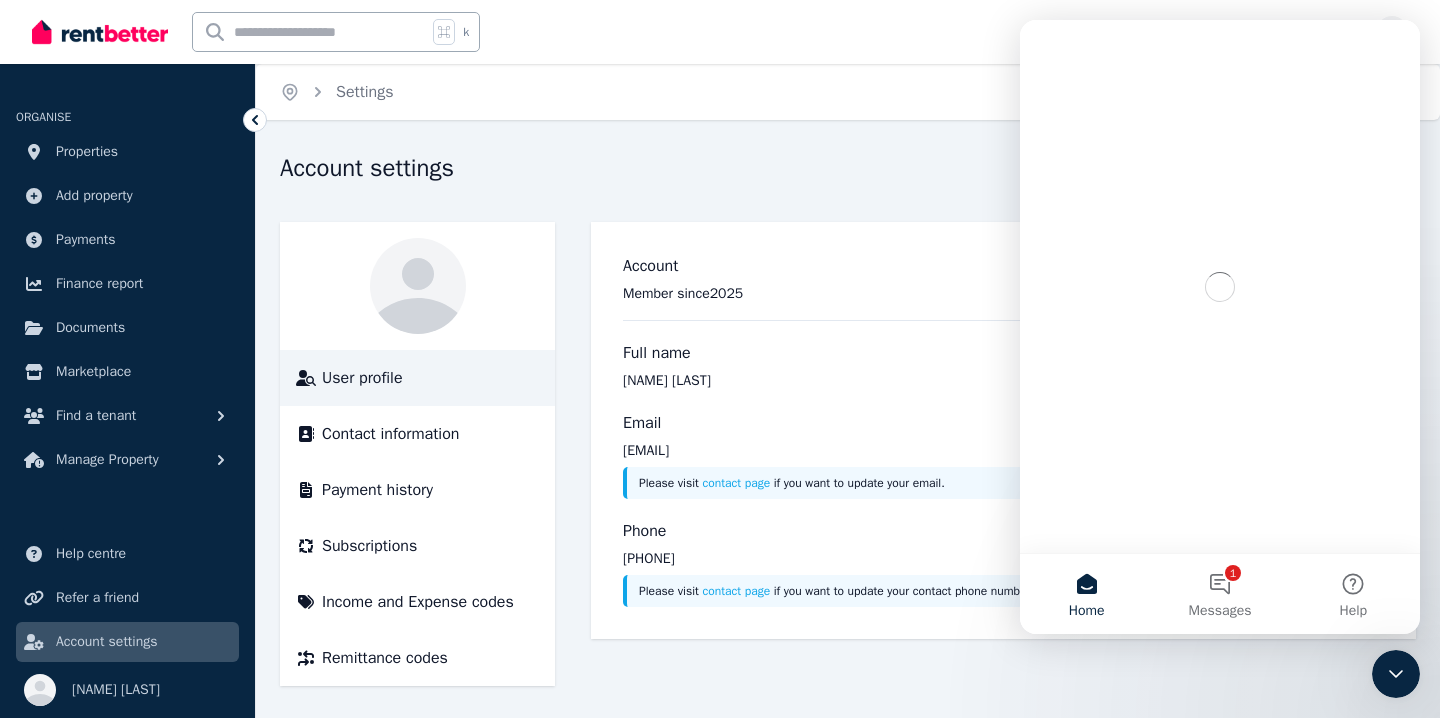 scroll, scrollTop: 0, scrollLeft: 0, axis: both 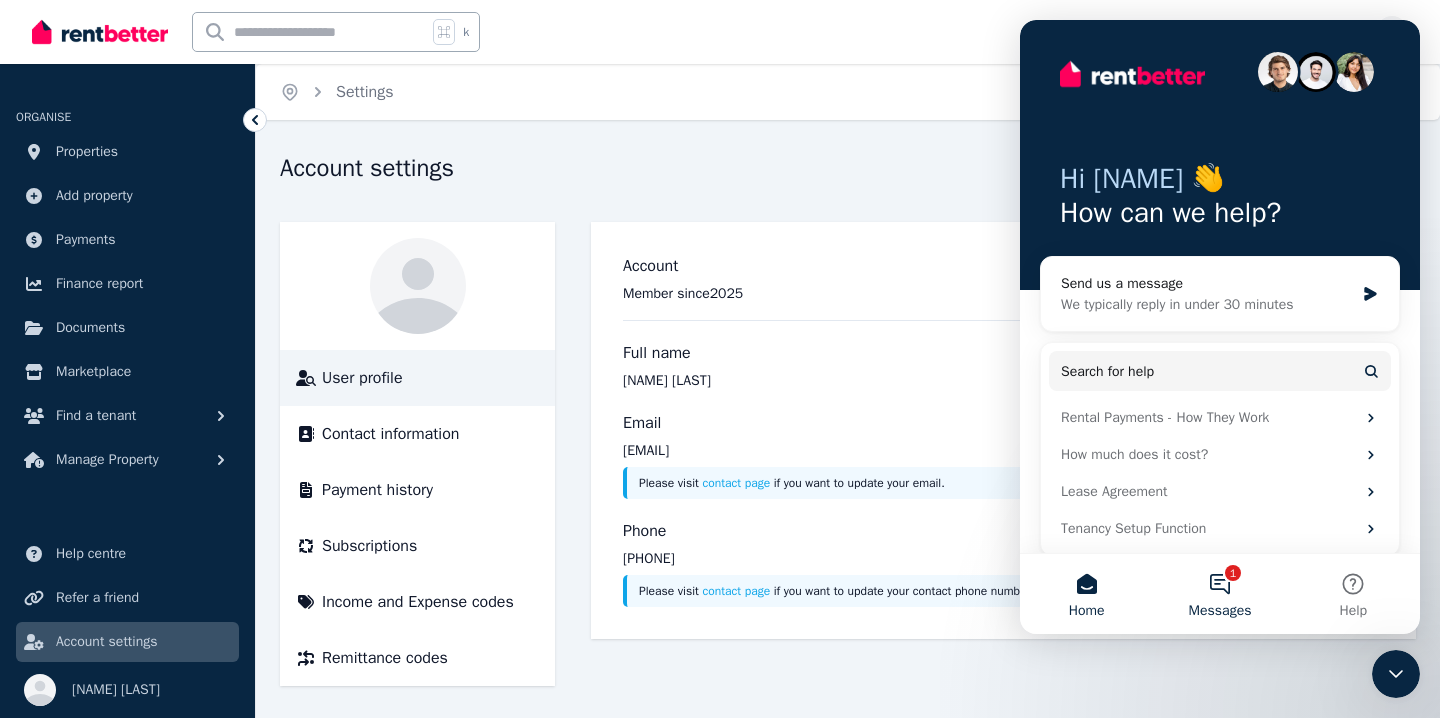 click on "1 Messages" at bounding box center [1219, 594] 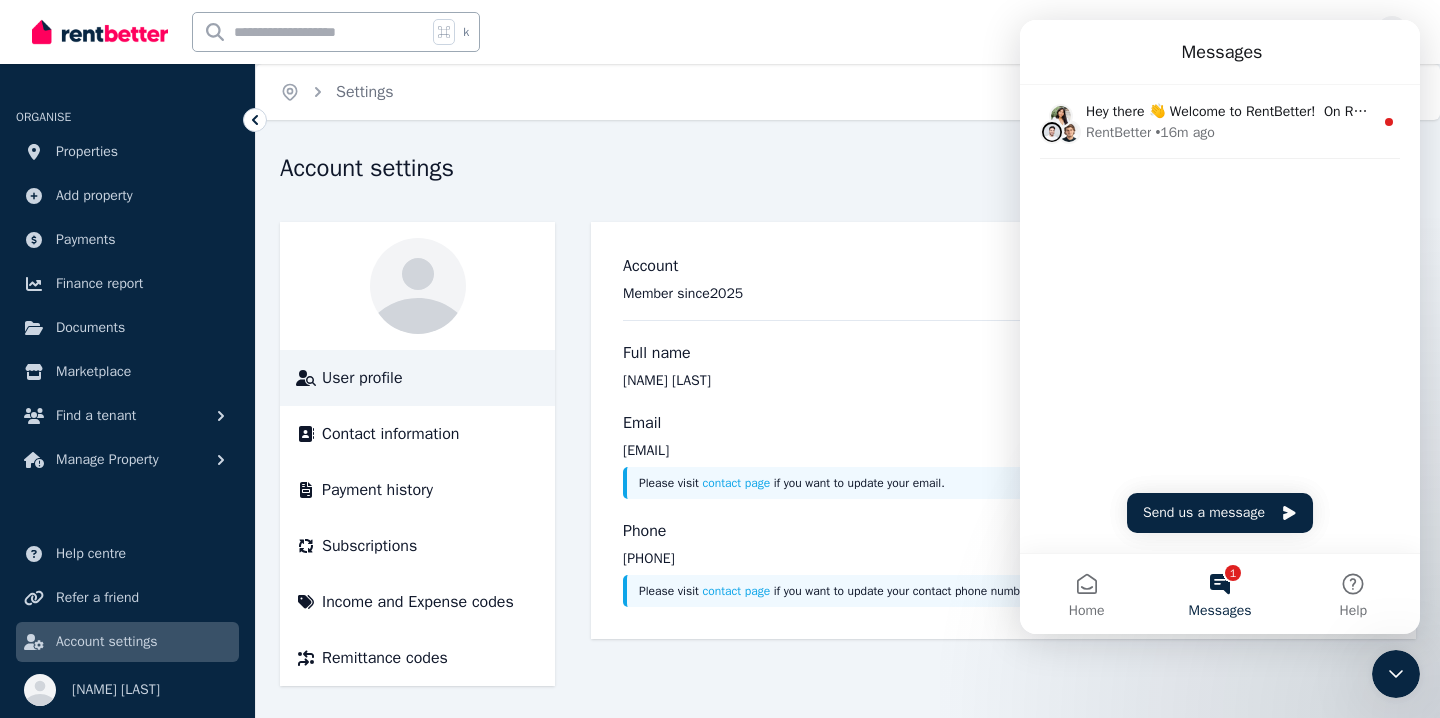 click on "Member since  2025" at bounding box center [1003, 294] 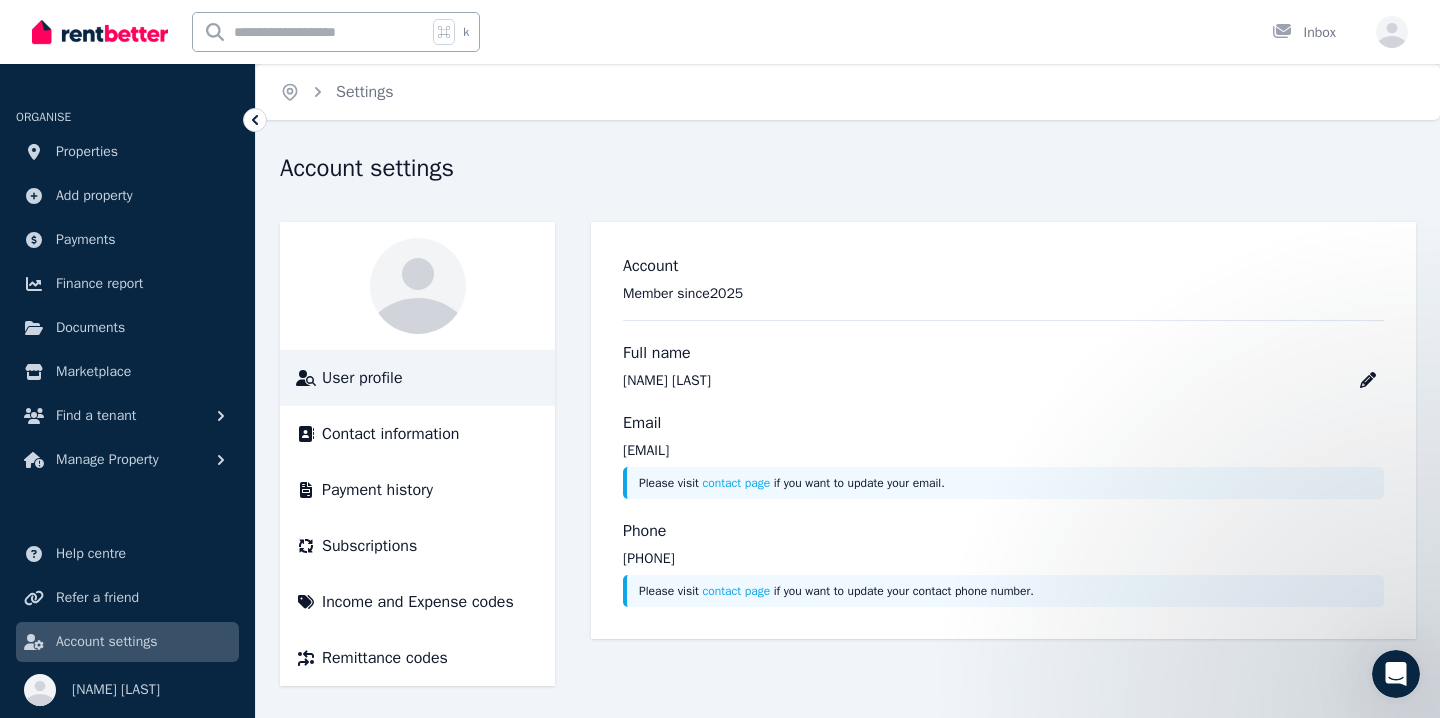 scroll, scrollTop: 0, scrollLeft: 0, axis: both 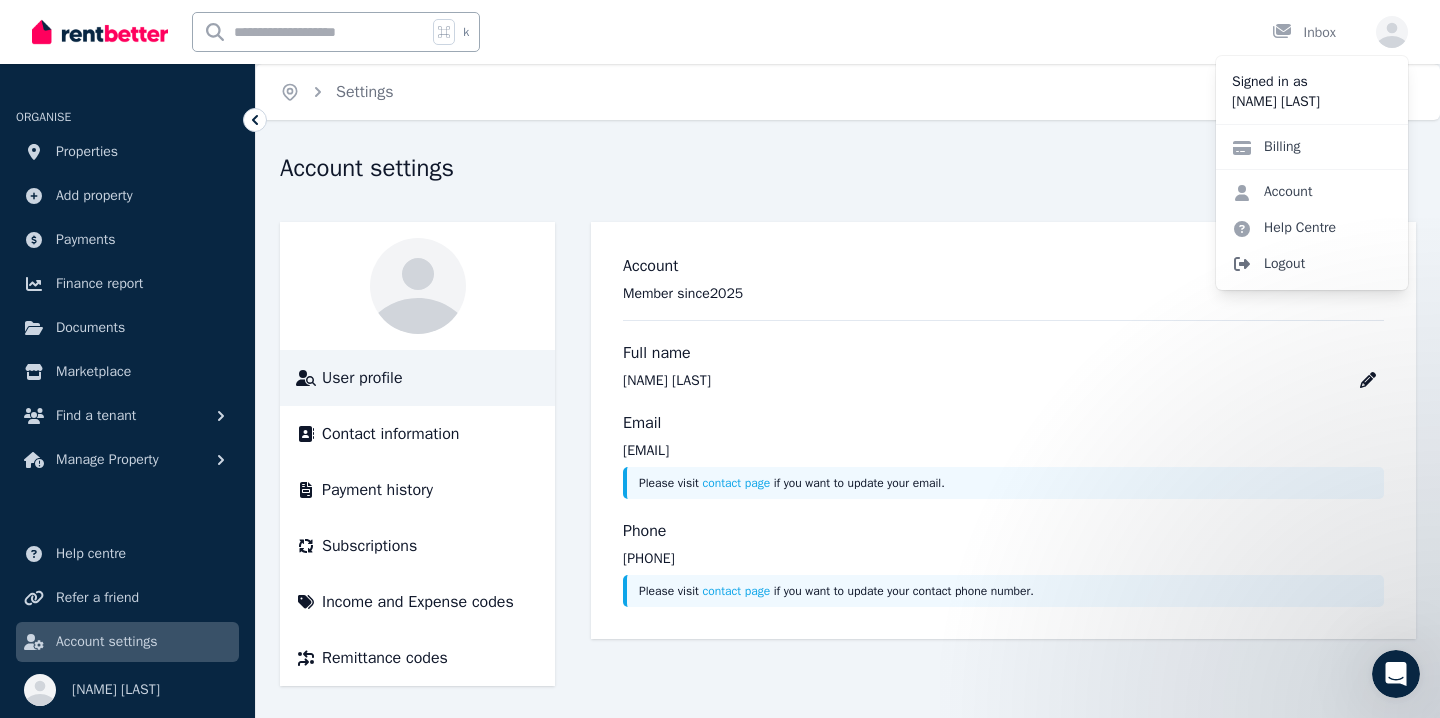 click on "Logout" at bounding box center (1312, 264) 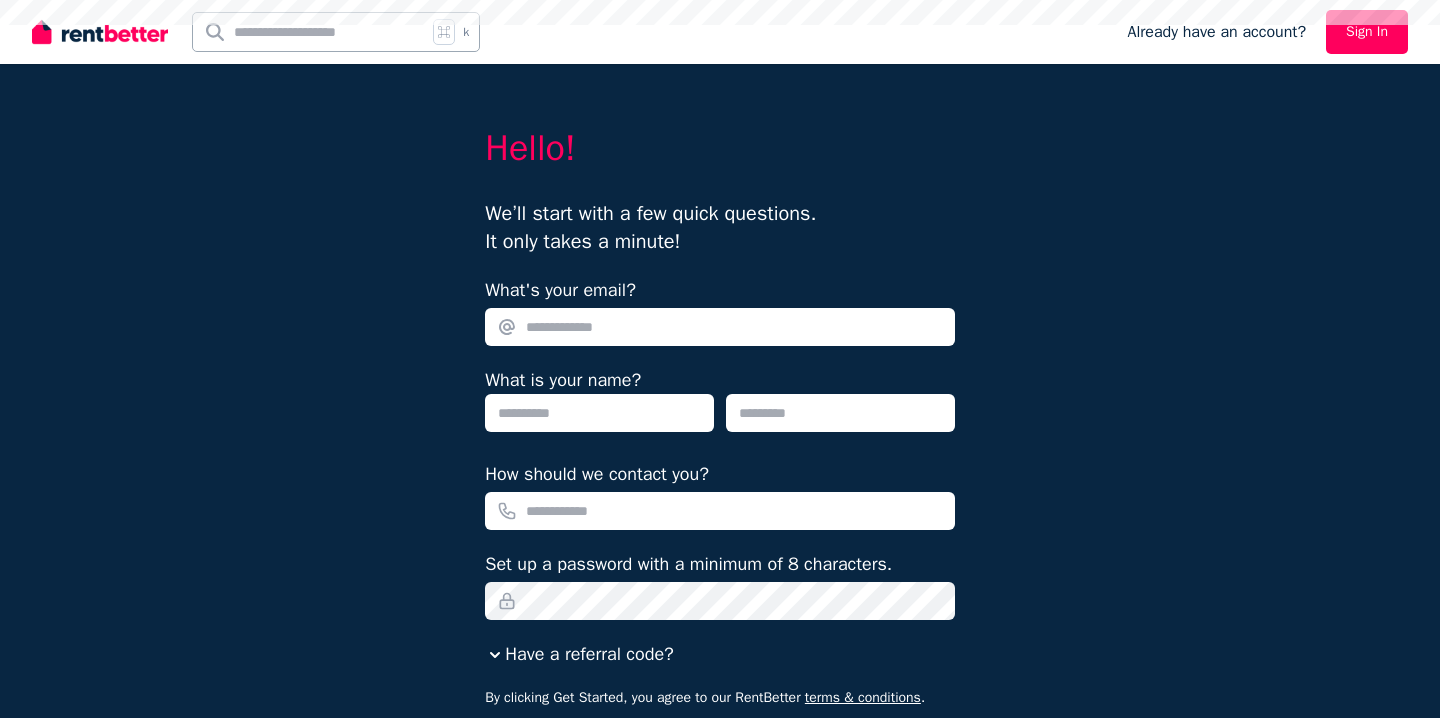 scroll, scrollTop: 0, scrollLeft: 0, axis: both 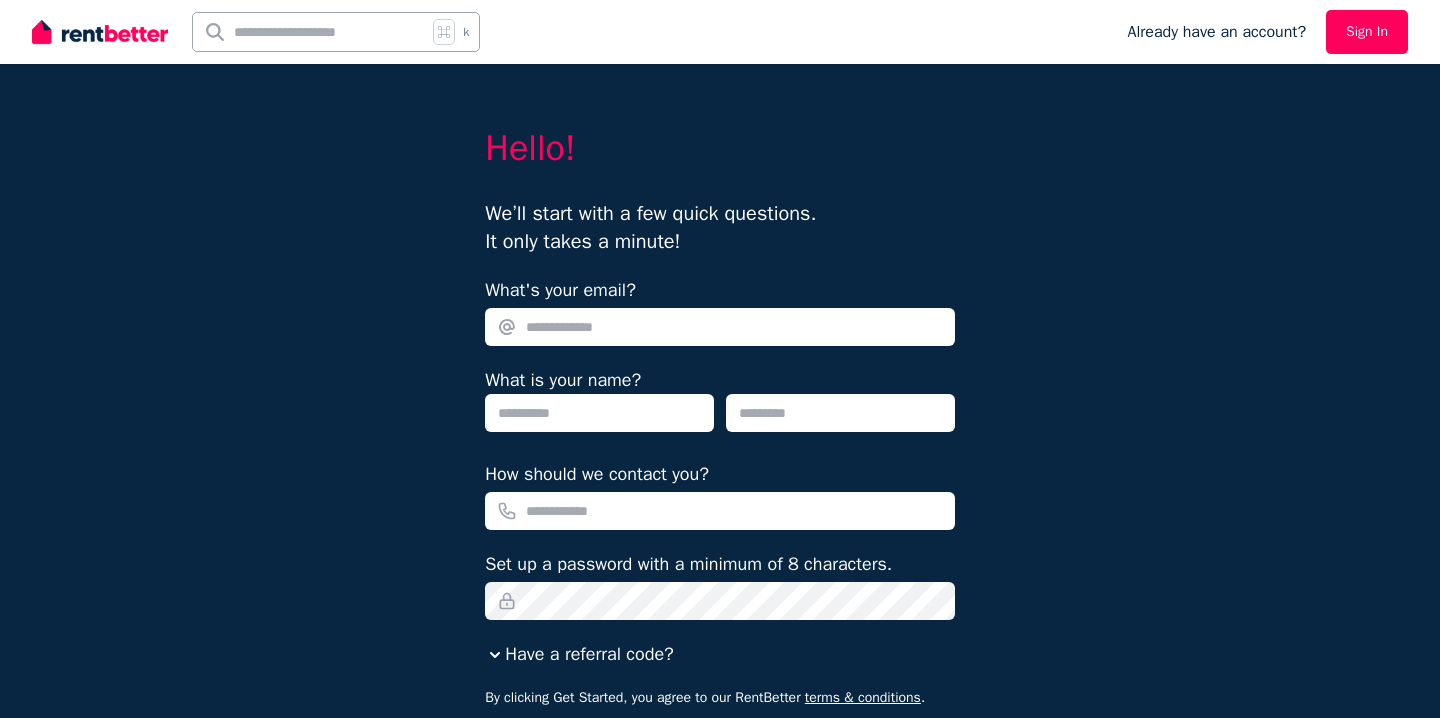click on "Hello! We’ll start with a few quick questions. It only takes a minute! What's your [EMAIL]? What is your [NAME]? How should we contact you? Set up a password with a minimum of 8 characters. Have a referral code? By clicking Get Started, you agree to our RentBetter   terms & conditions . Get Started Are you a tenant? Click here" at bounding box center [720, 449] 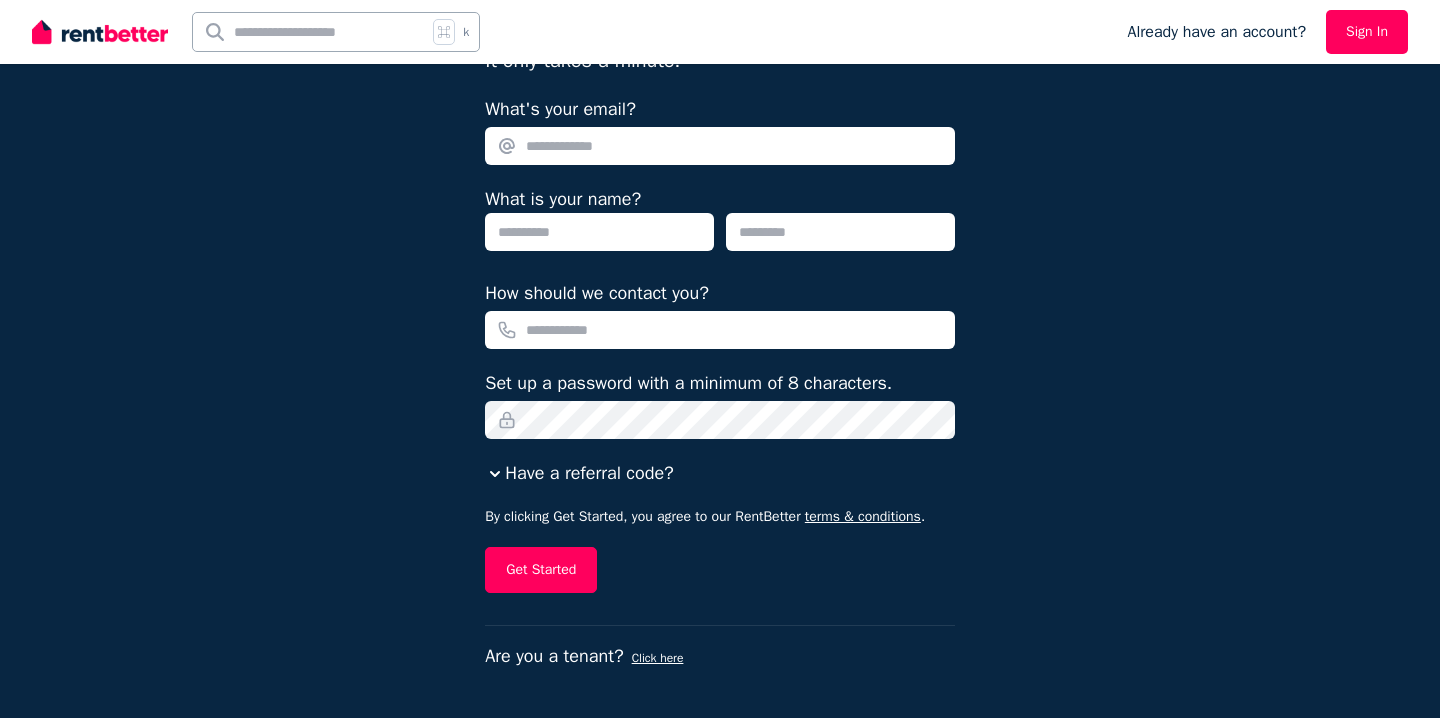 scroll, scrollTop: 181, scrollLeft: 0, axis: vertical 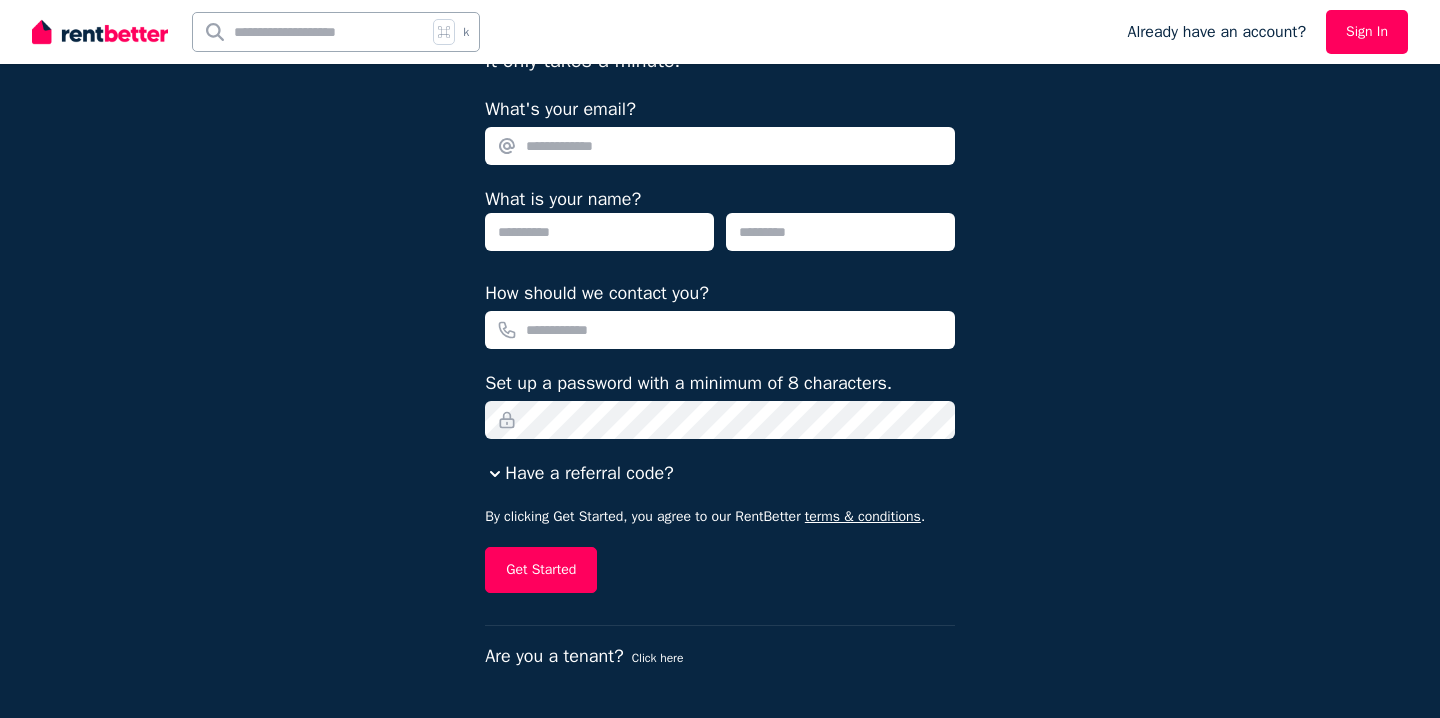 click on "Click here" at bounding box center [658, 658] 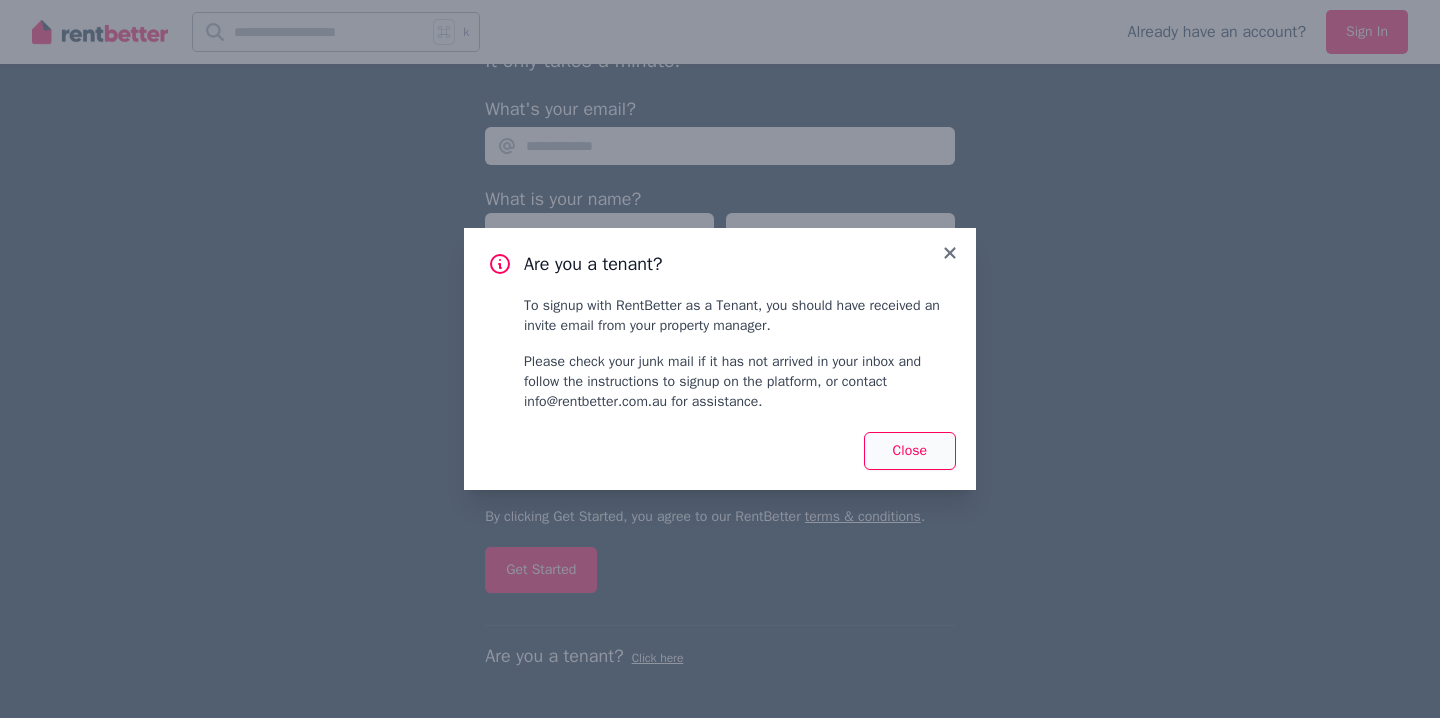 click on "Close" at bounding box center (910, 451) 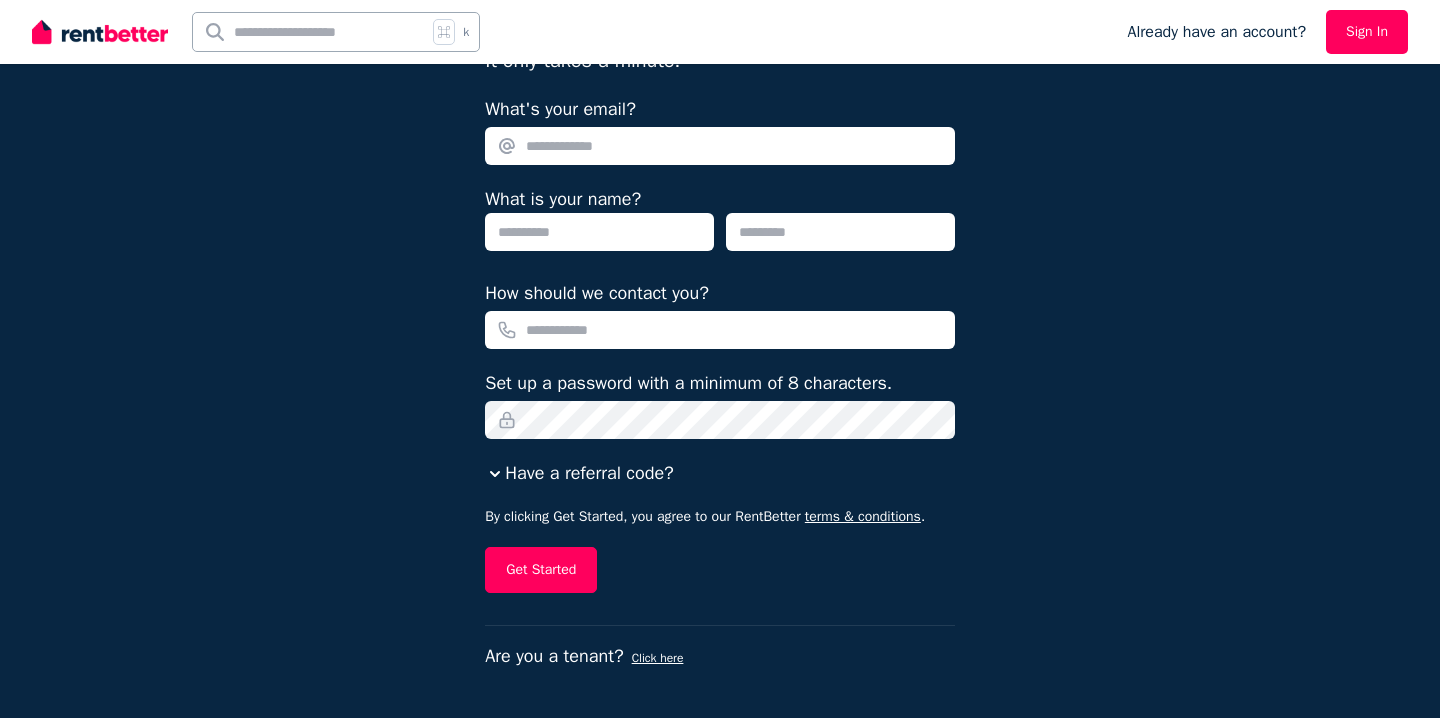 click on "Already have an account?" at bounding box center (1216, 32) 